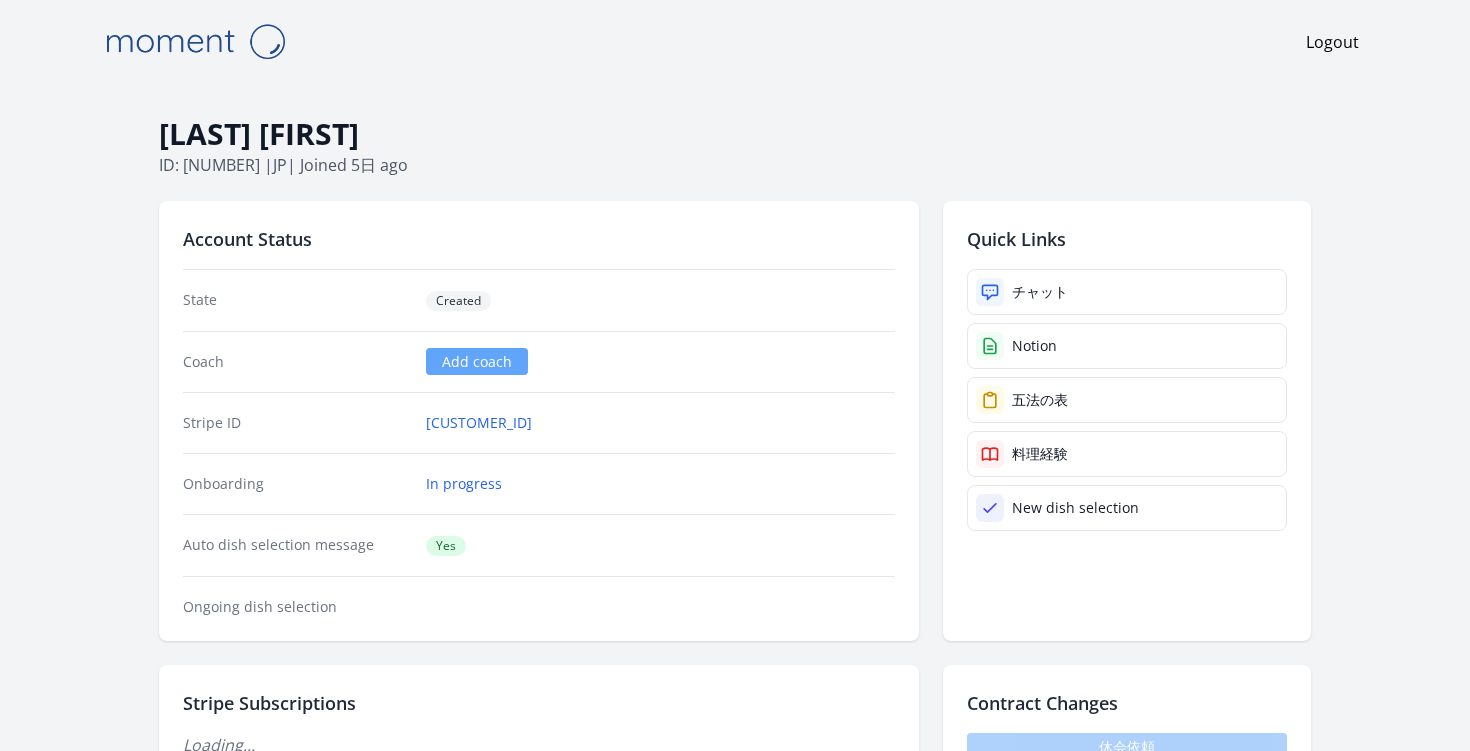 scroll, scrollTop: 0, scrollLeft: 0, axis: both 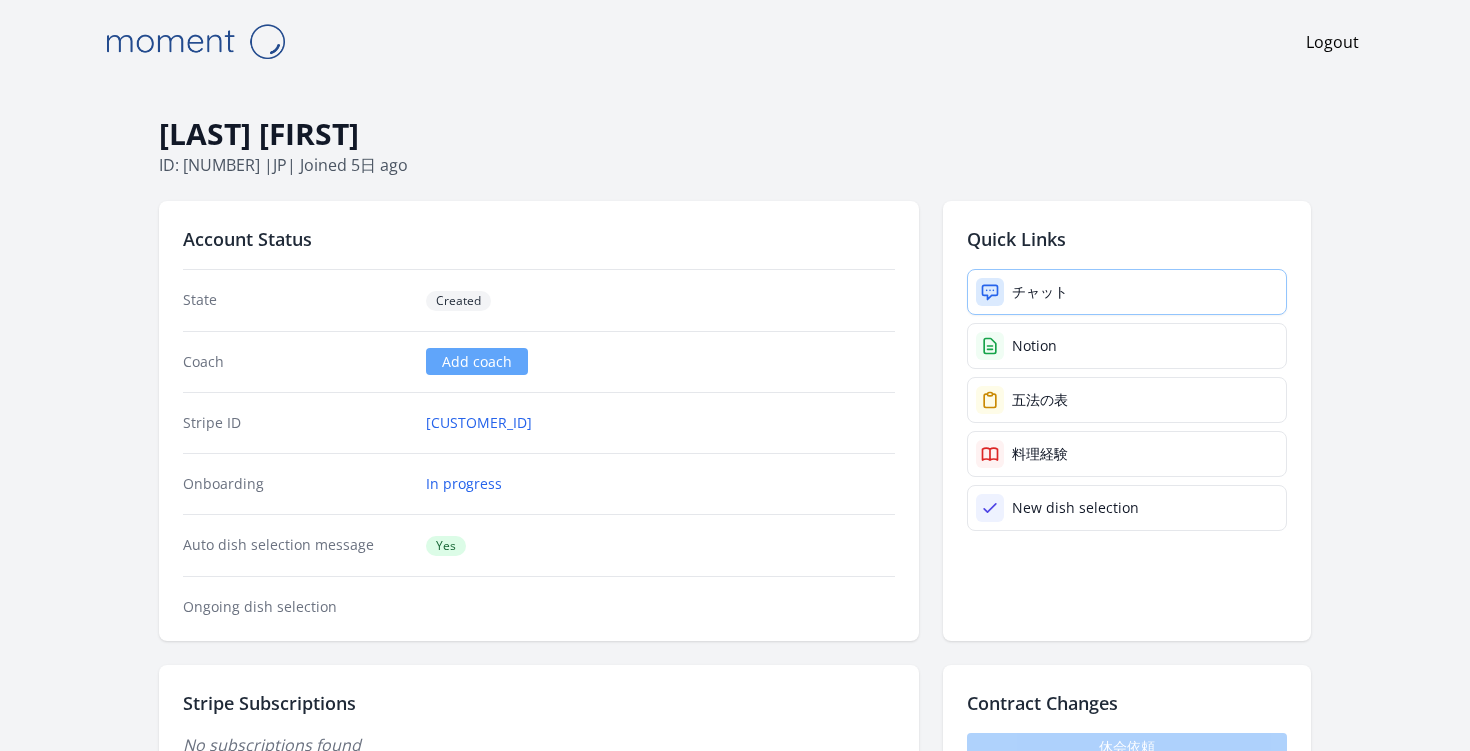 click on "チャット" at bounding box center (1127, 292) 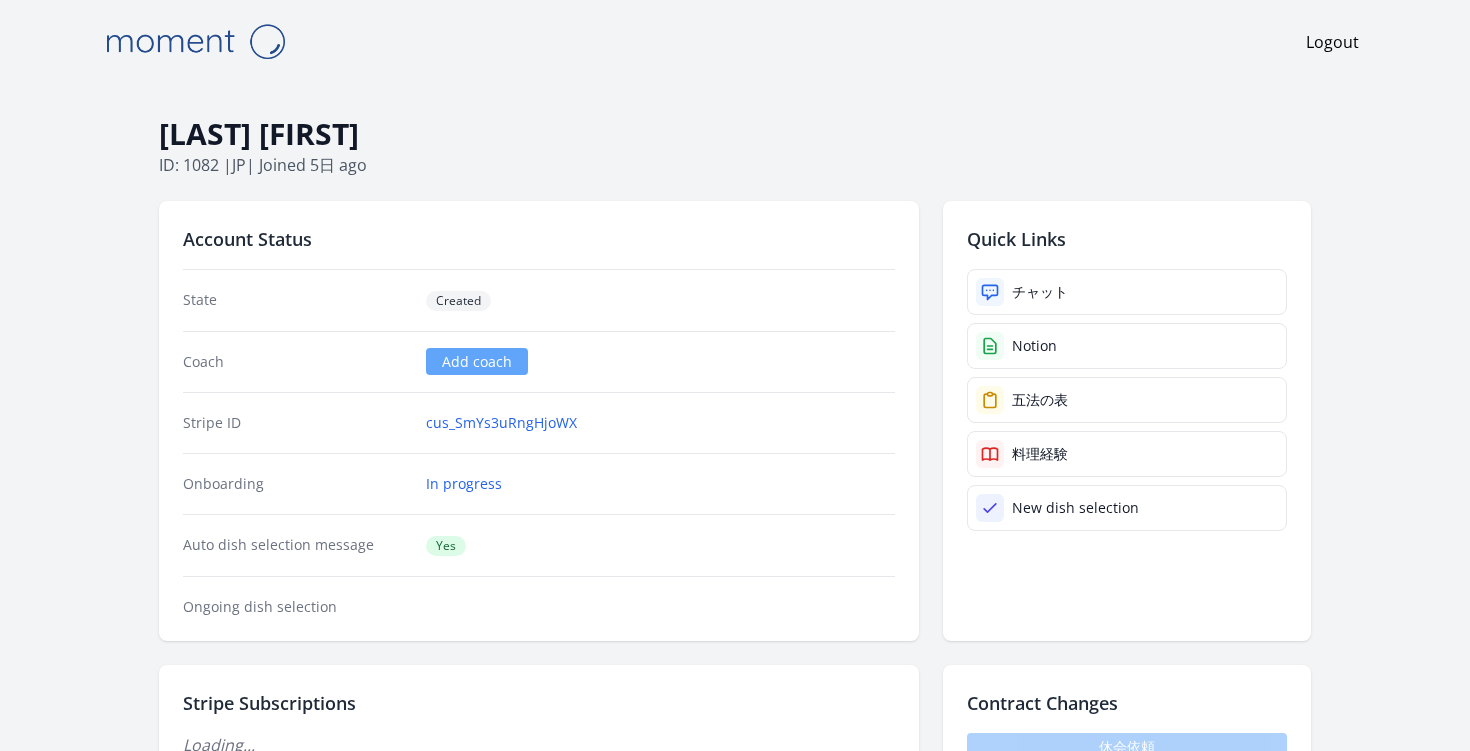 scroll, scrollTop: 0, scrollLeft: 0, axis: both 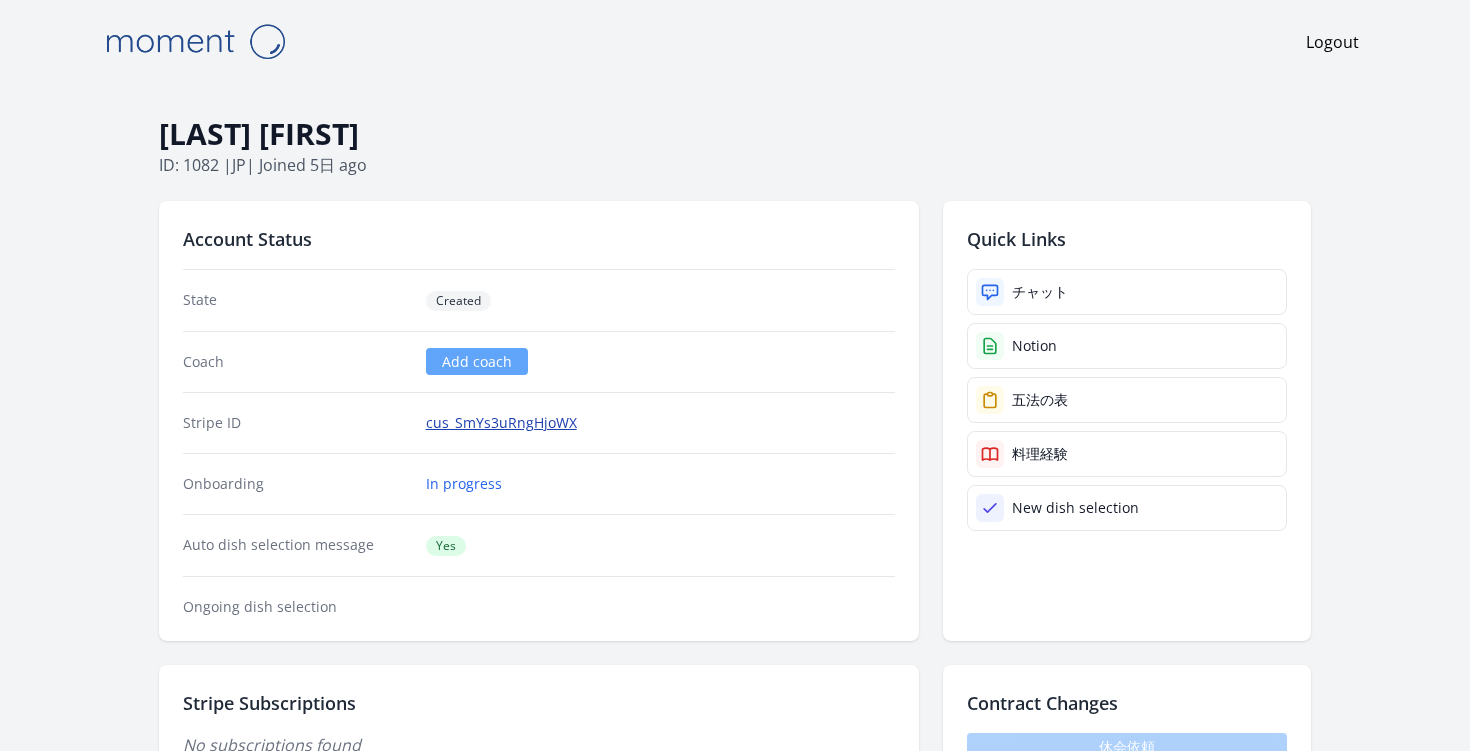 click on "cus_SmYs3uRngHjoWX" at bounding box center [501, 423] 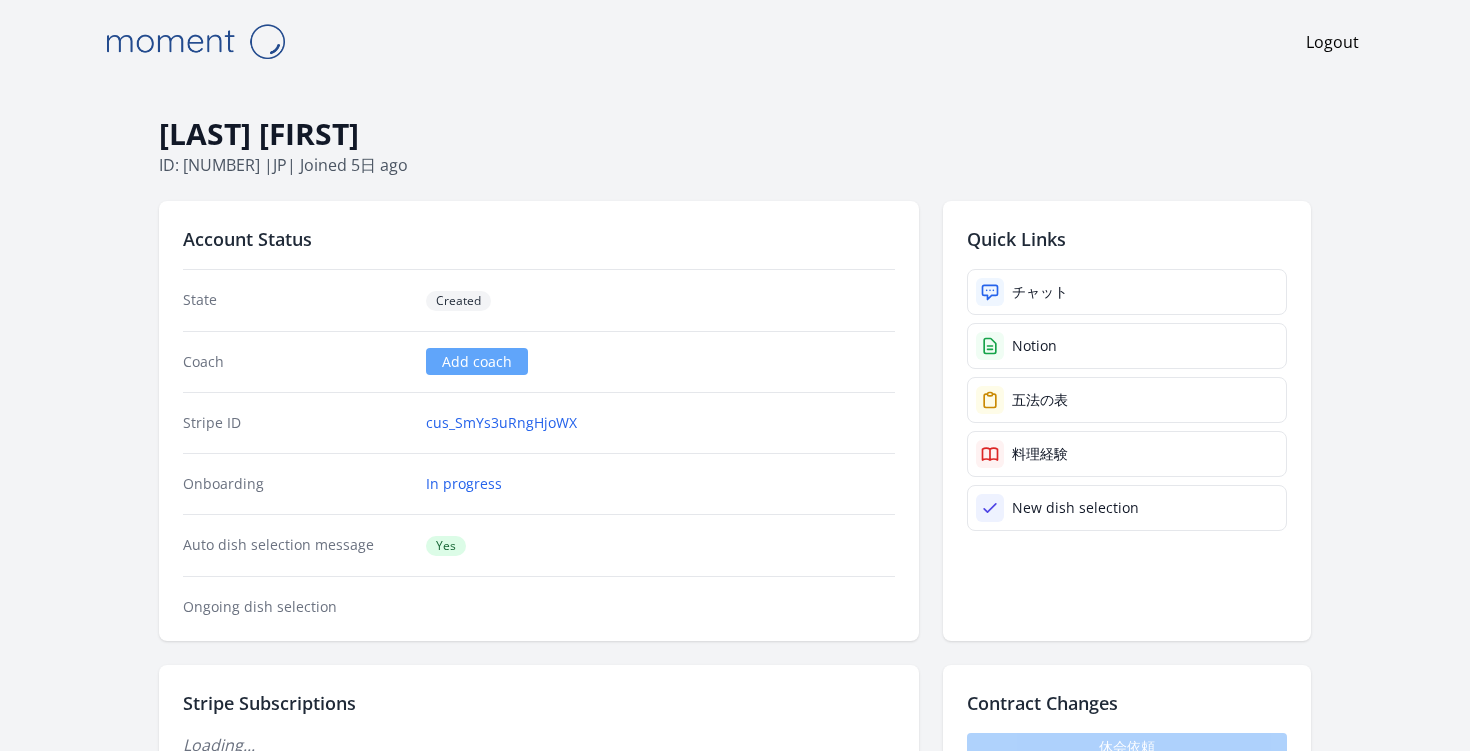 scroll, scrollTop: 0, scrollLeft: 0, axis: both 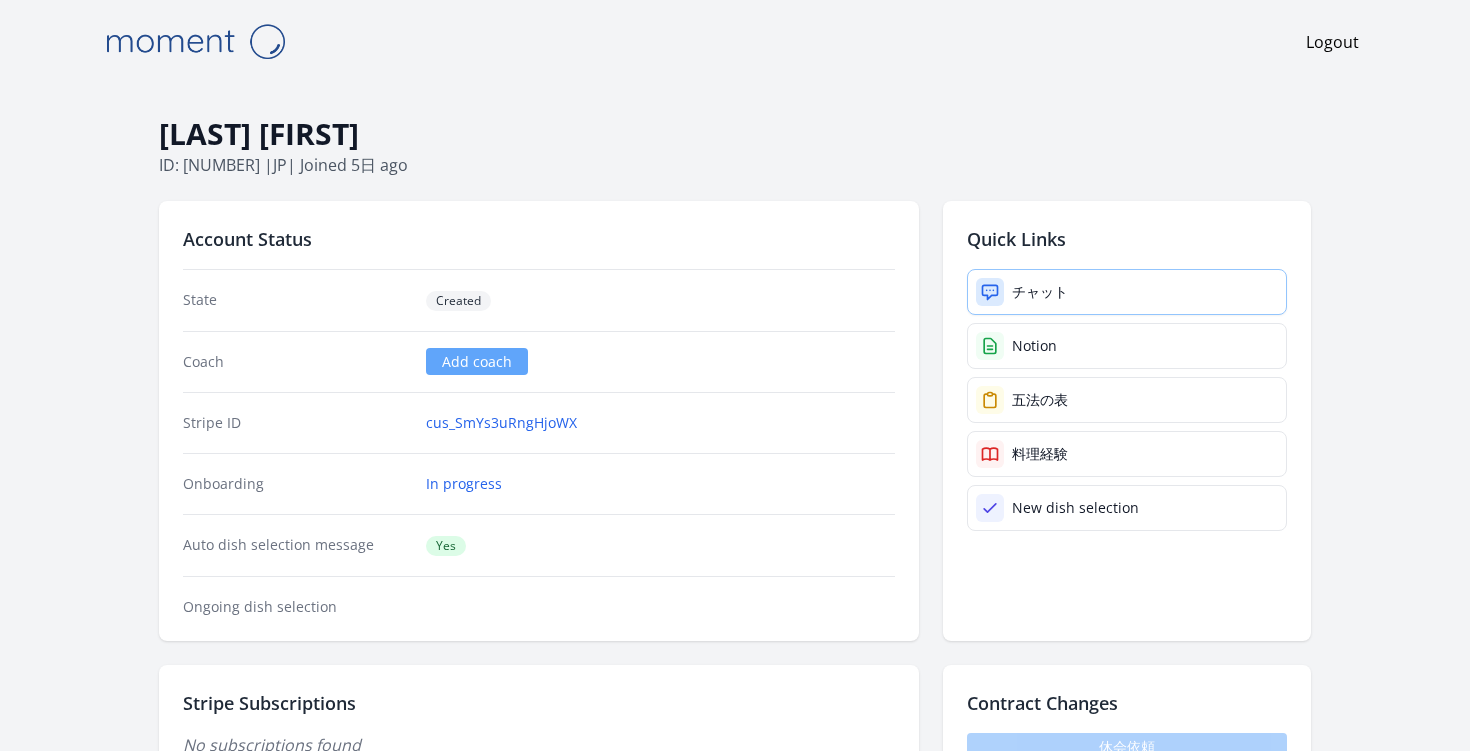 click on "チャット" at bounding box center (1040, 292) 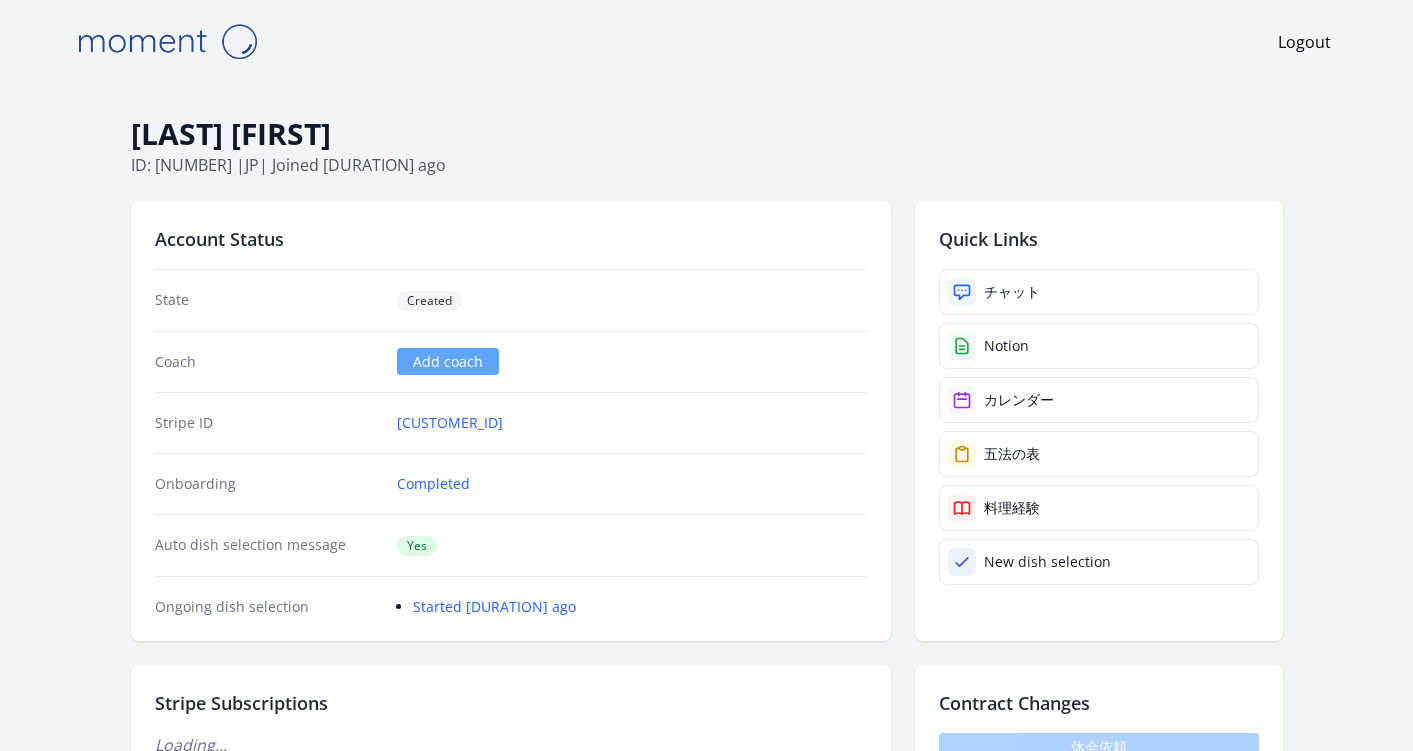 scroll, scrollTop: 0, scrollLeft: 0, axis: both 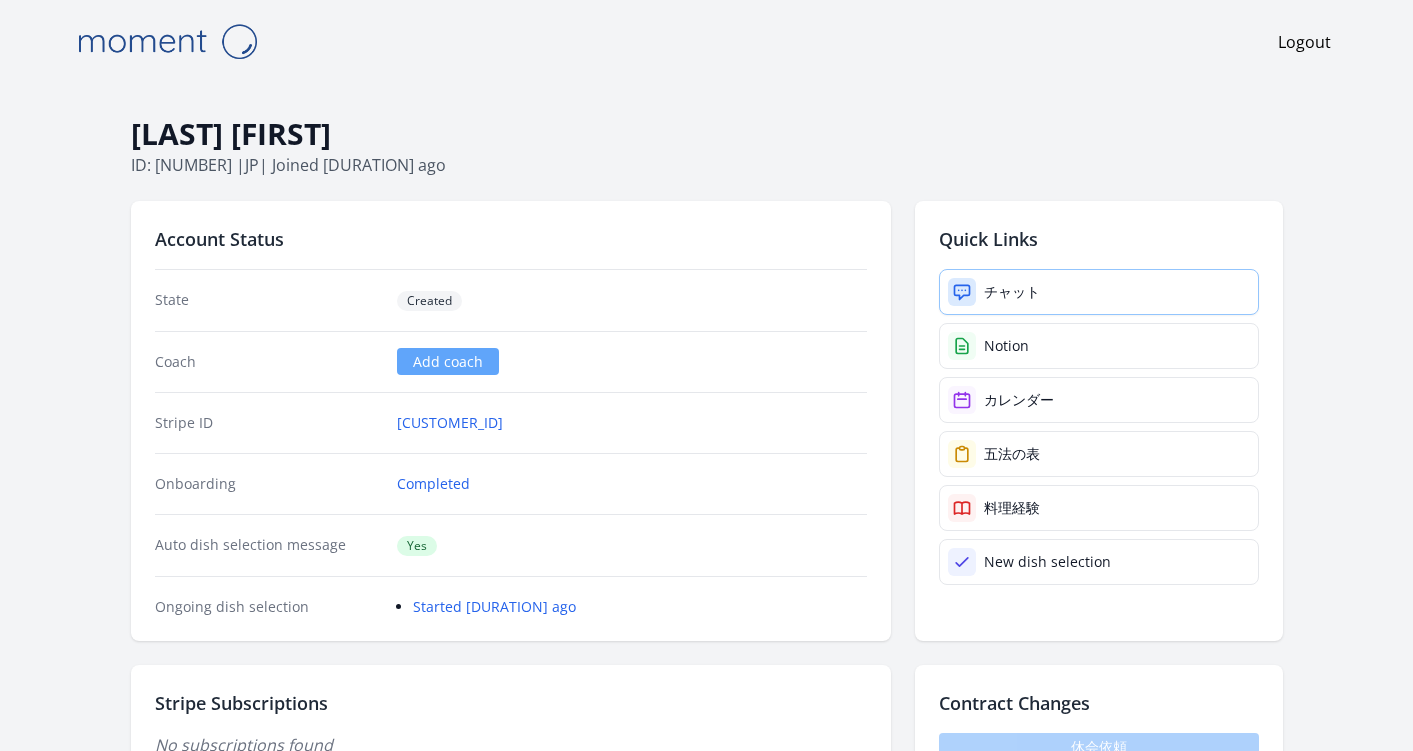 click on "チャット" at bounding box center [1099, 292] 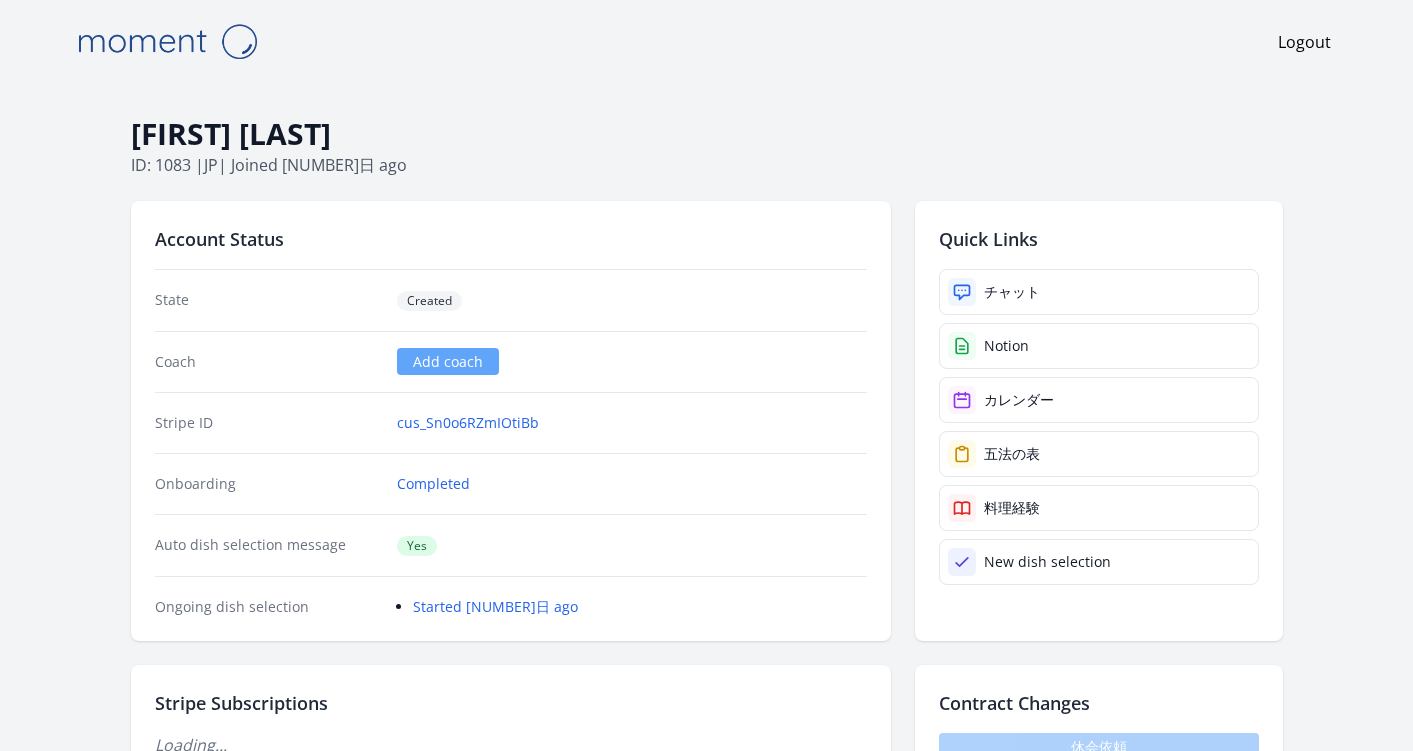 scroll, scrollTop: 0, scrollLeft: 0, axis: both 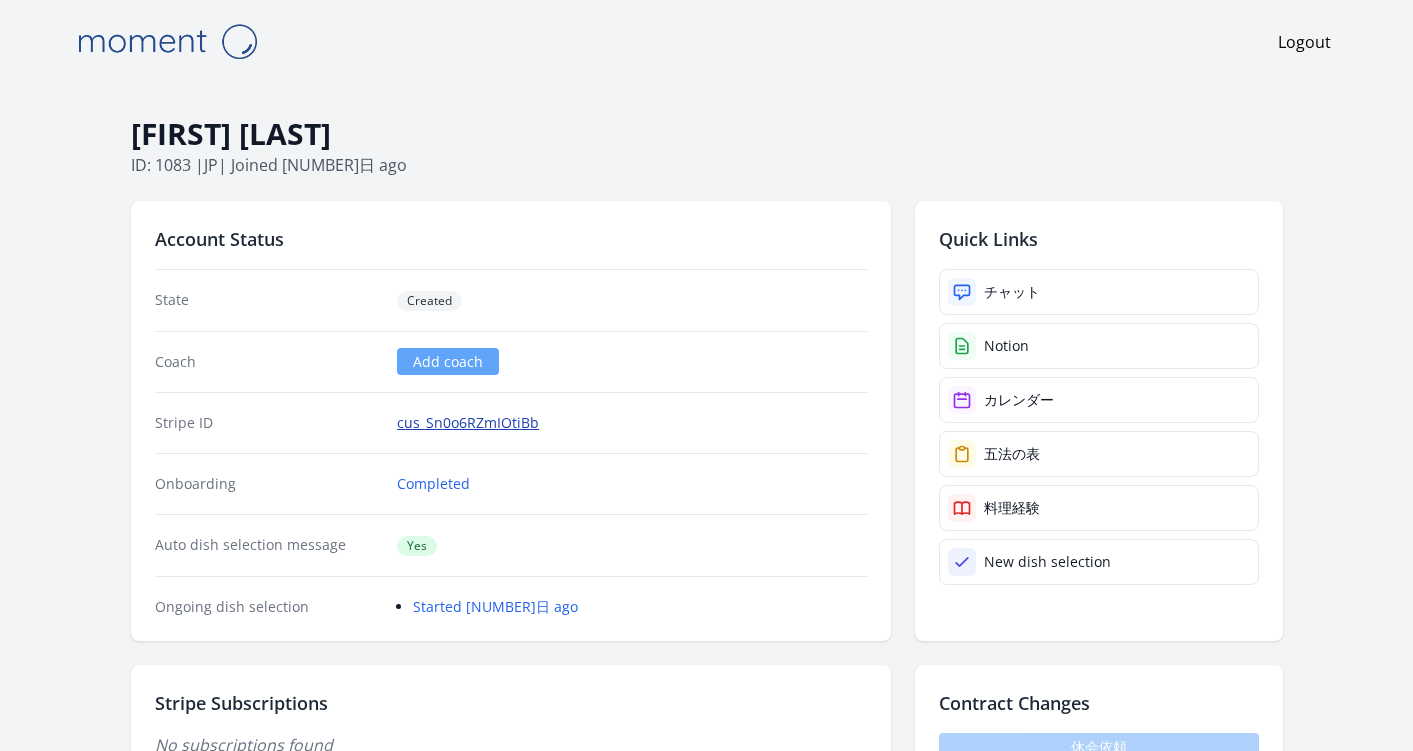 click on "cus_Sn0o6RZmIOtiBb" at bounding box center (468, 423) 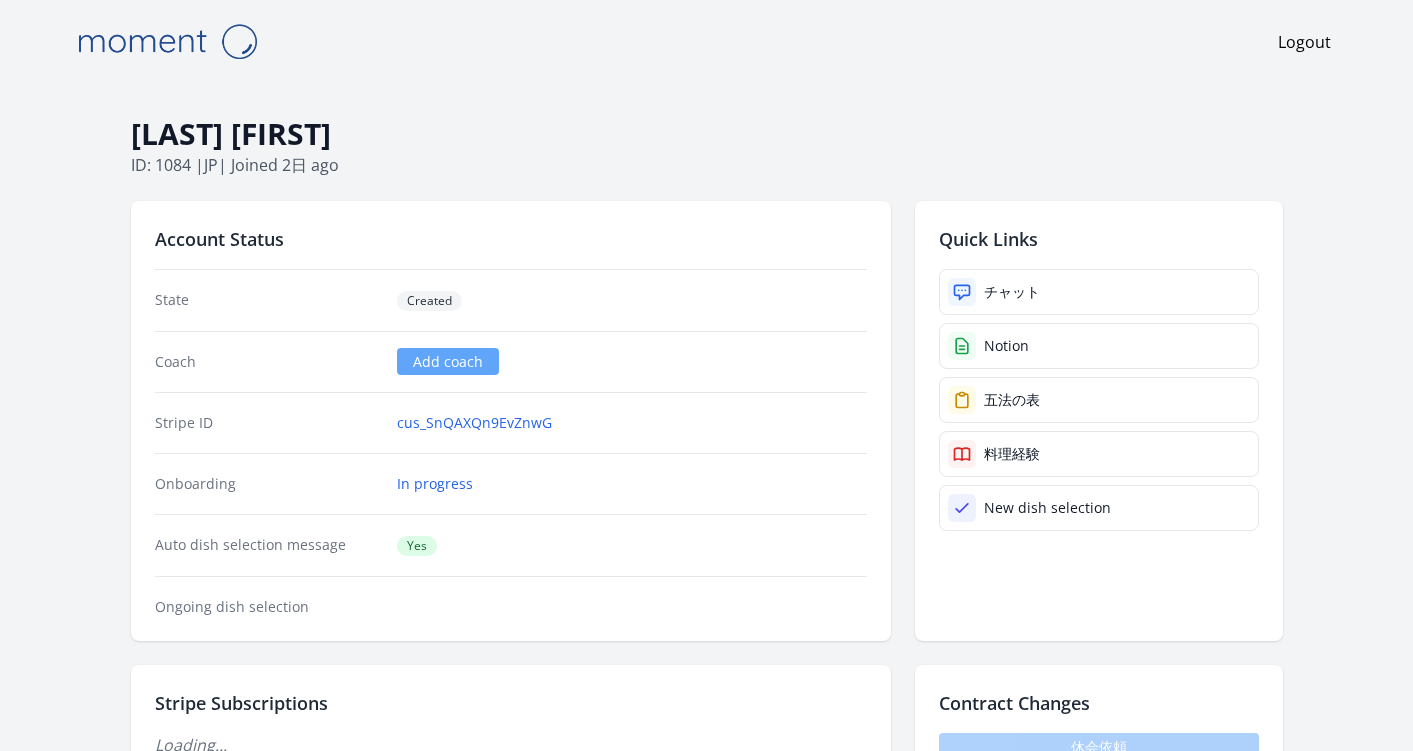 scroll, scrollTop: 0, scrollLeft: 0, axis: both 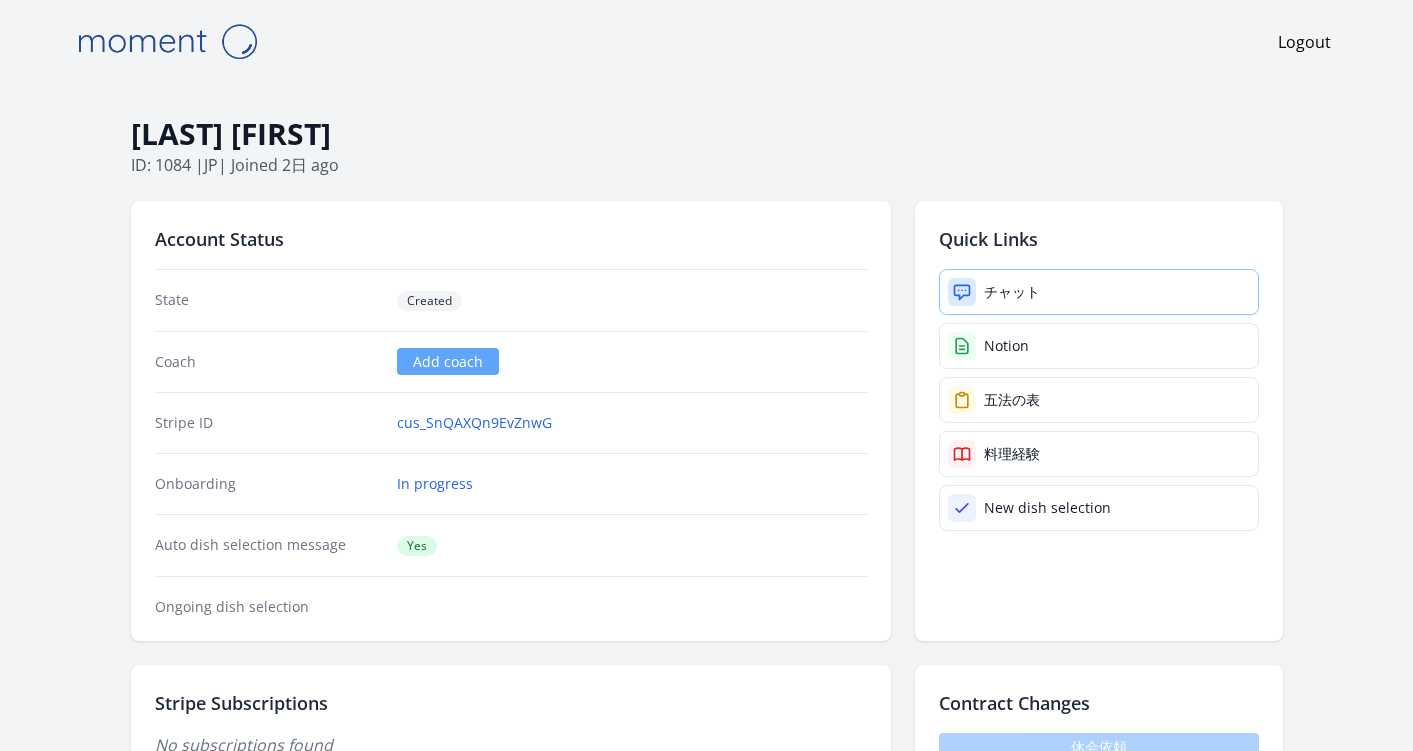 click on "チャット" at bounding box center (1012, 292) 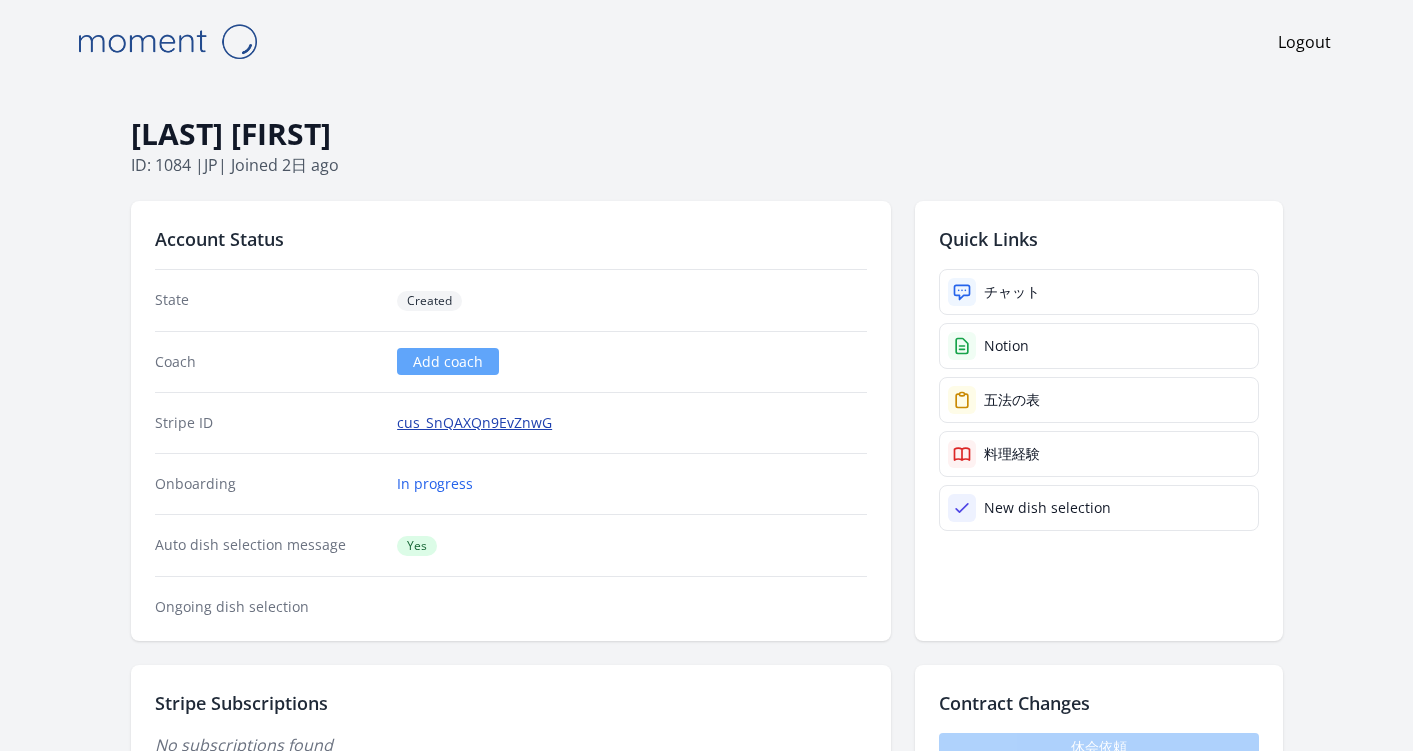 click on "cus_SnQAXQn9EvZnwG" at bounding box center (474, 423) 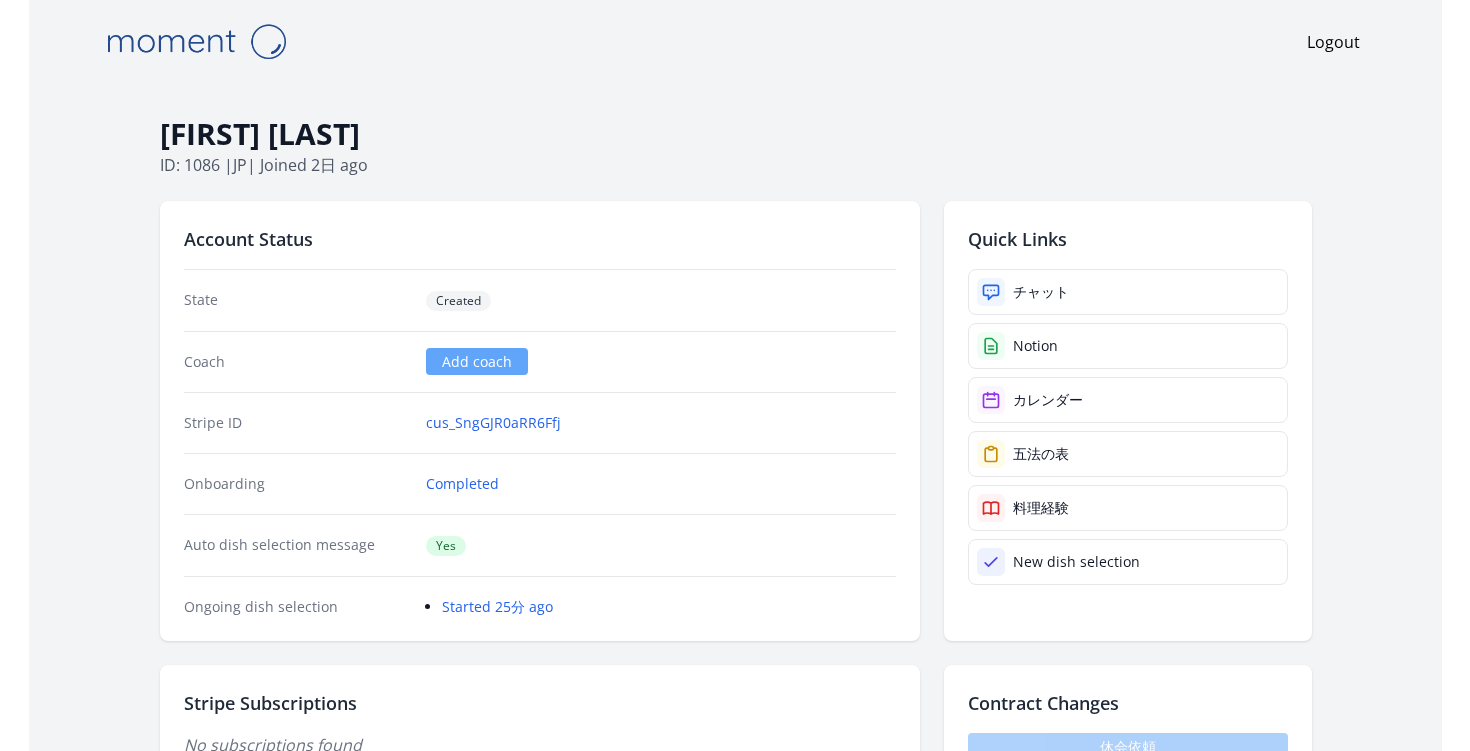 scroll, scrollTop: 0, scrollLeft: 0, axis: both 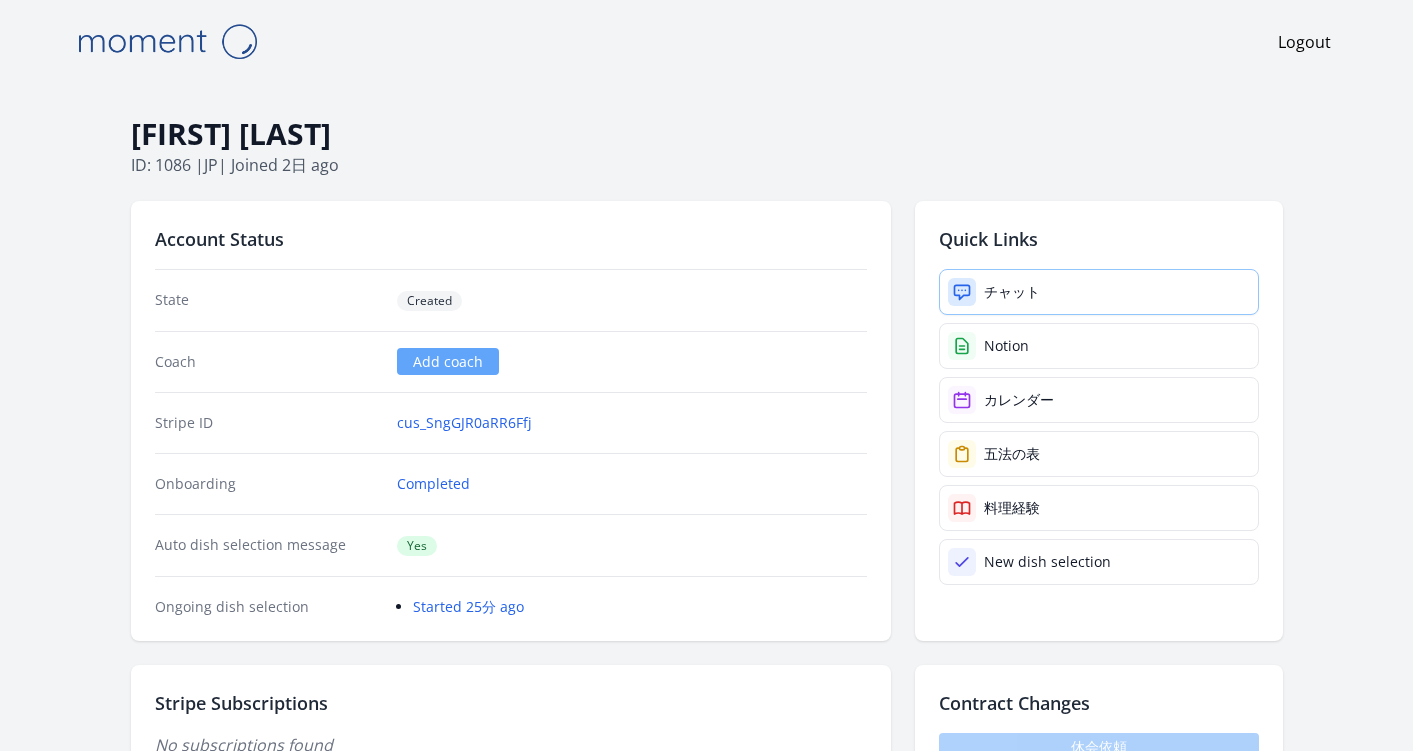 click on "チャット" at bounding box center (1012, 292) 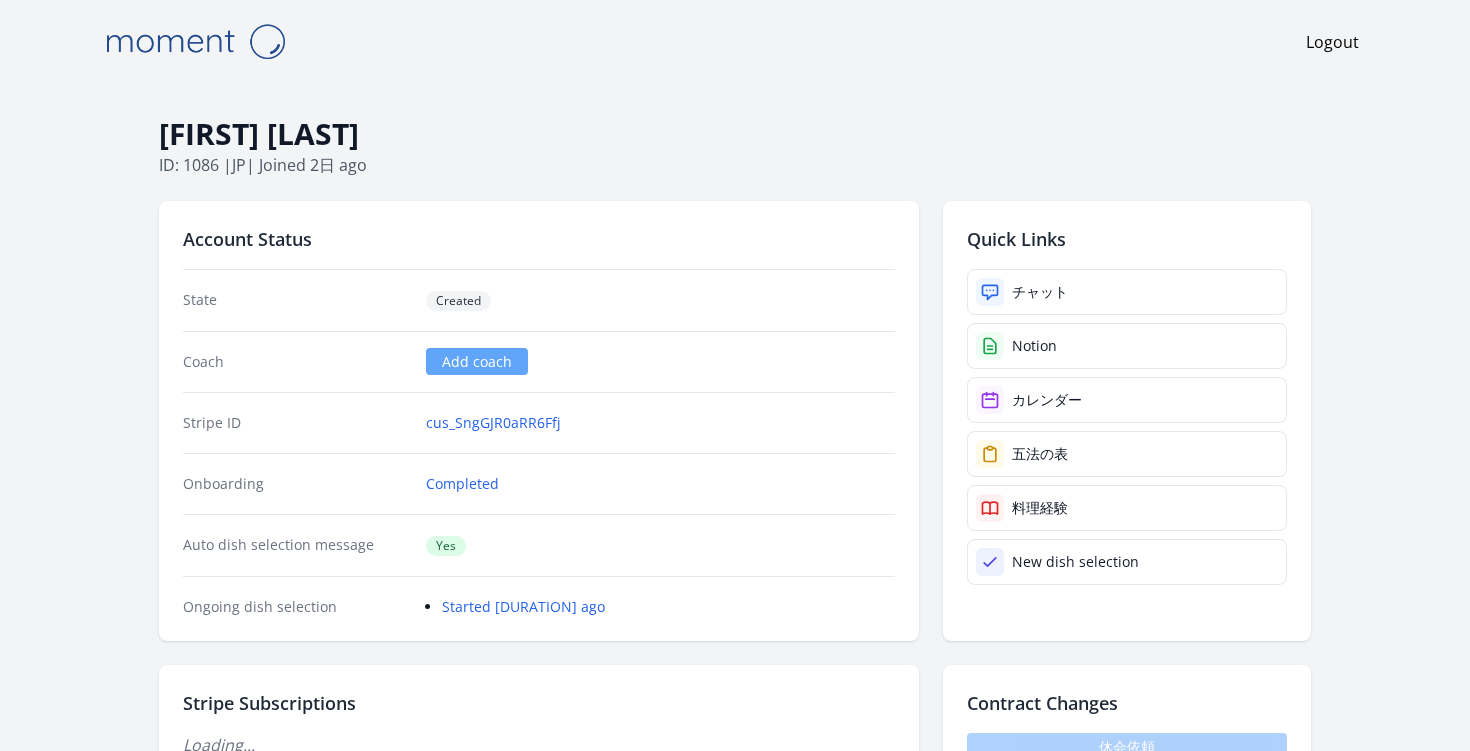 scroll, scrollTop: 0, scrollLeft: 0, axis: both 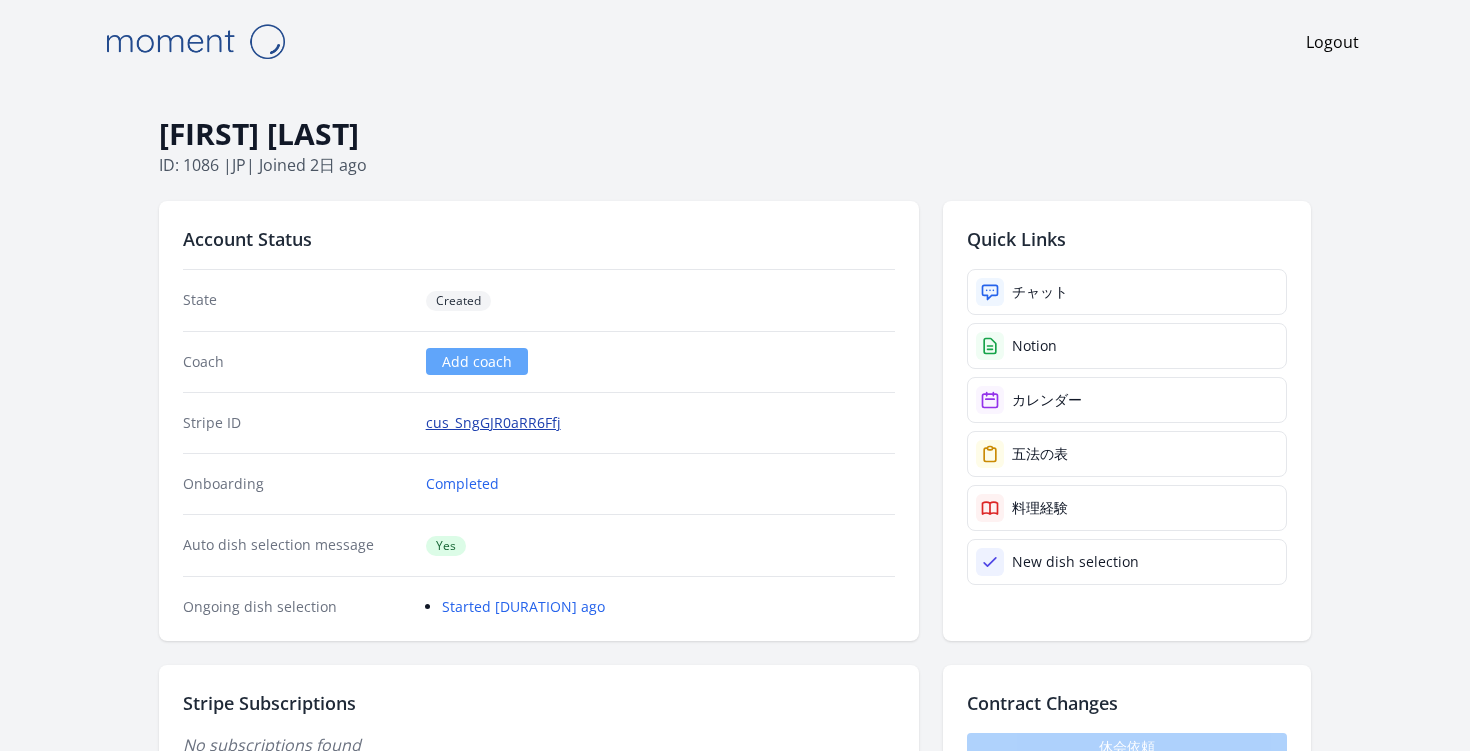 click on "cus_SngGJR0aRR6Ffj" at bounding box center [493, 423] 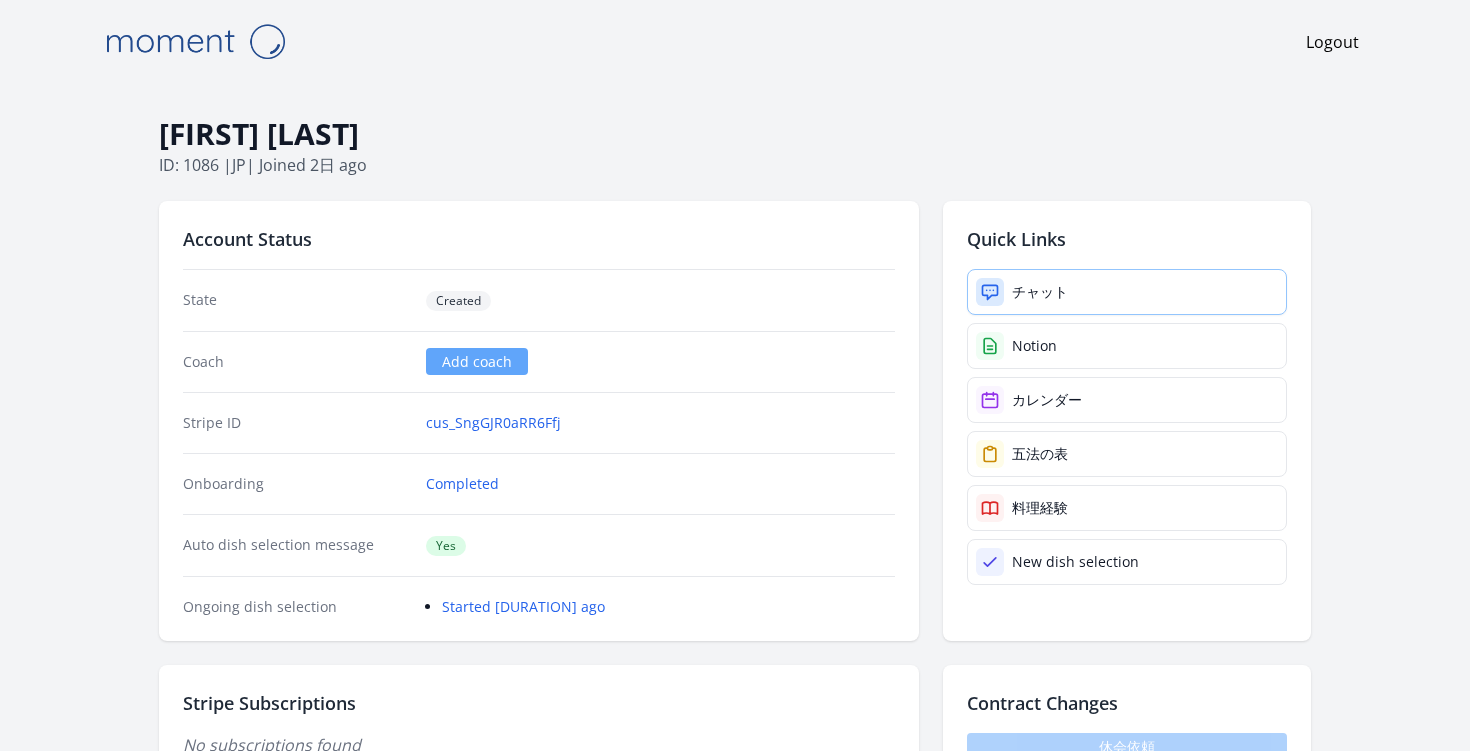 click on "チャット" at bounding box center (1127, 292) 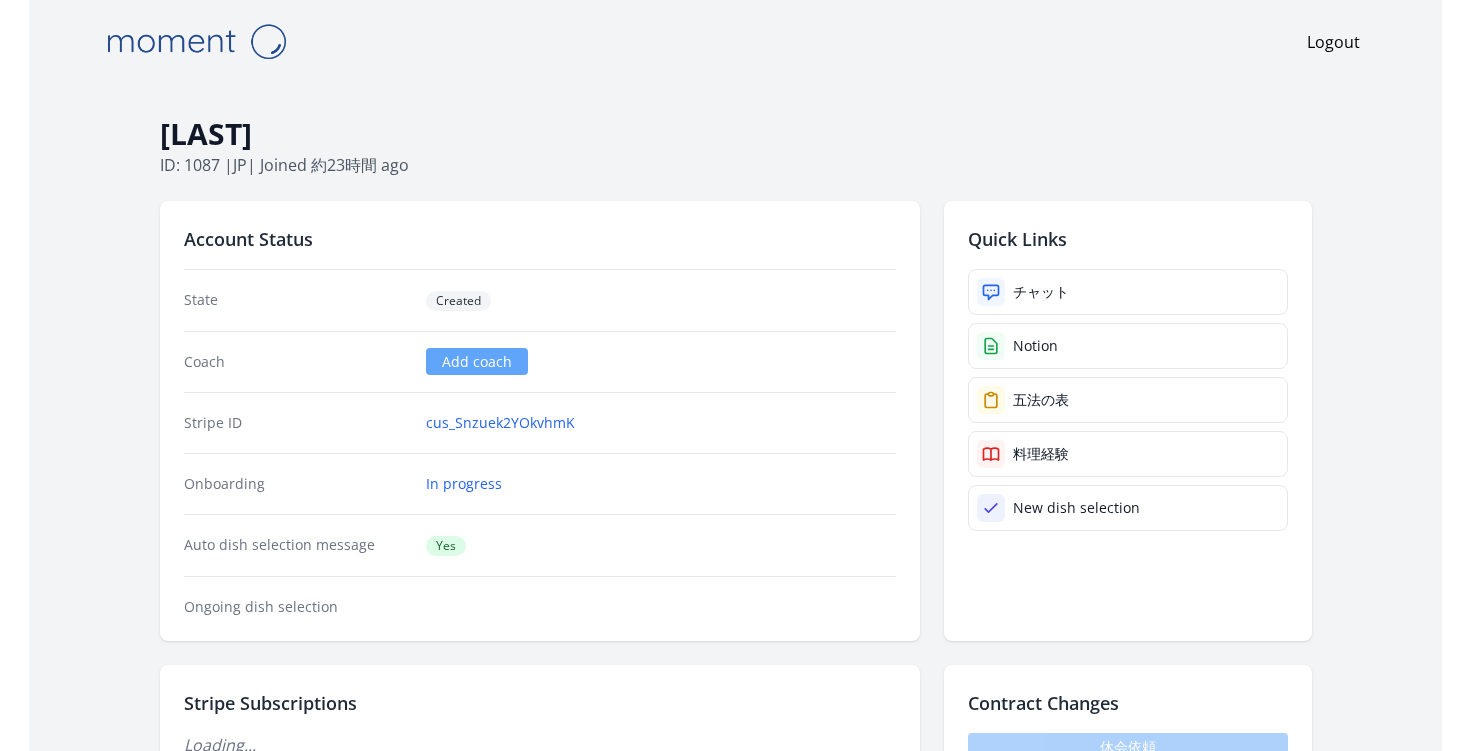 scroll, scrollTop: 0, scrollLeft: 0, axis: both 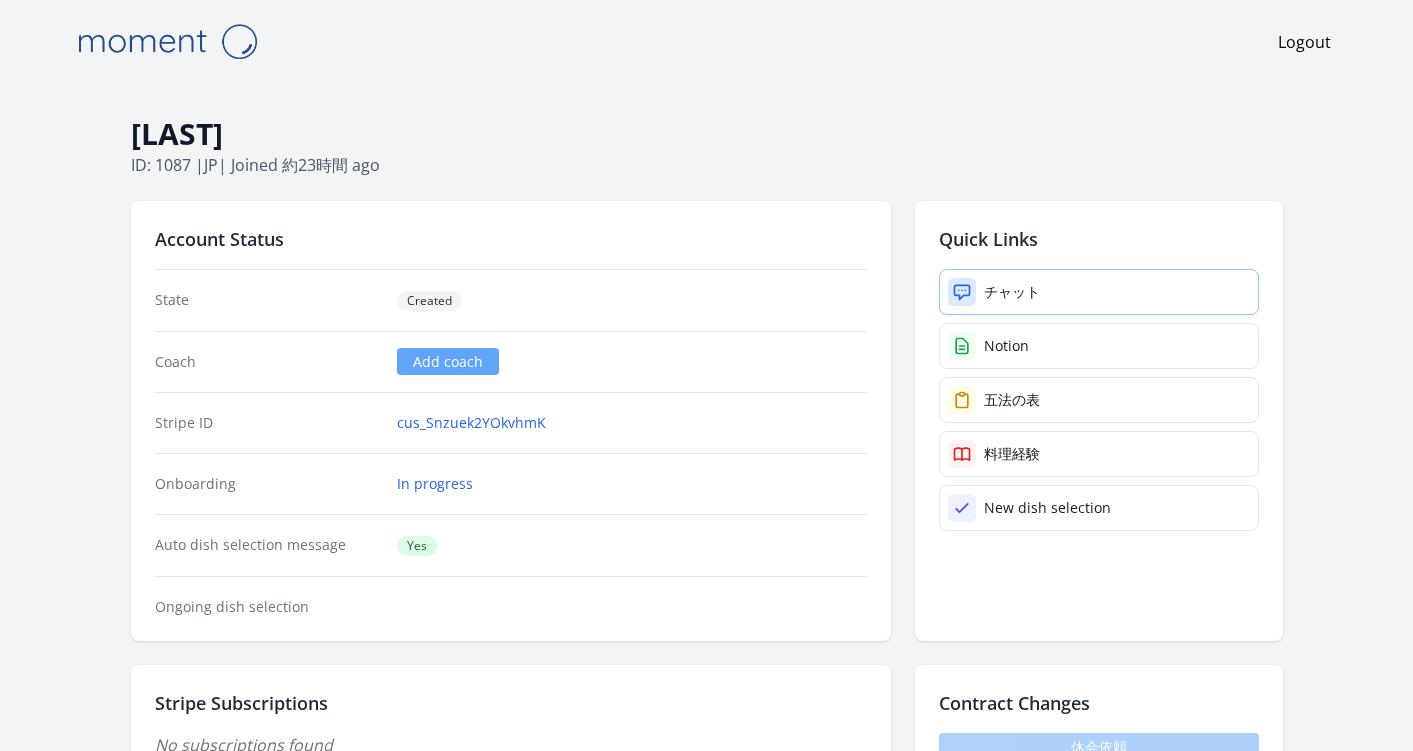 click on "チャット" at bounding box center (1099, 292) 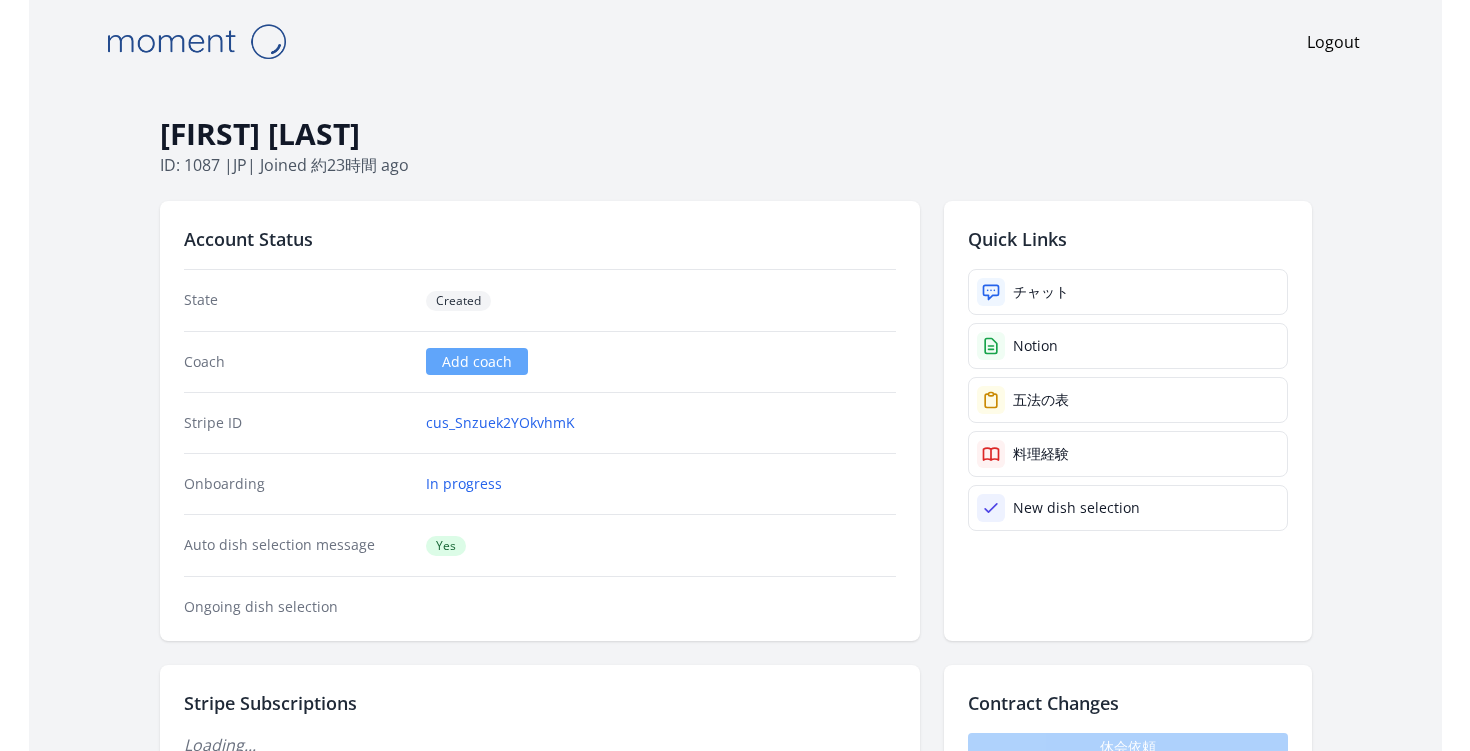 scroll, scrollTop: 0, scrollLeft: 0, axis: both 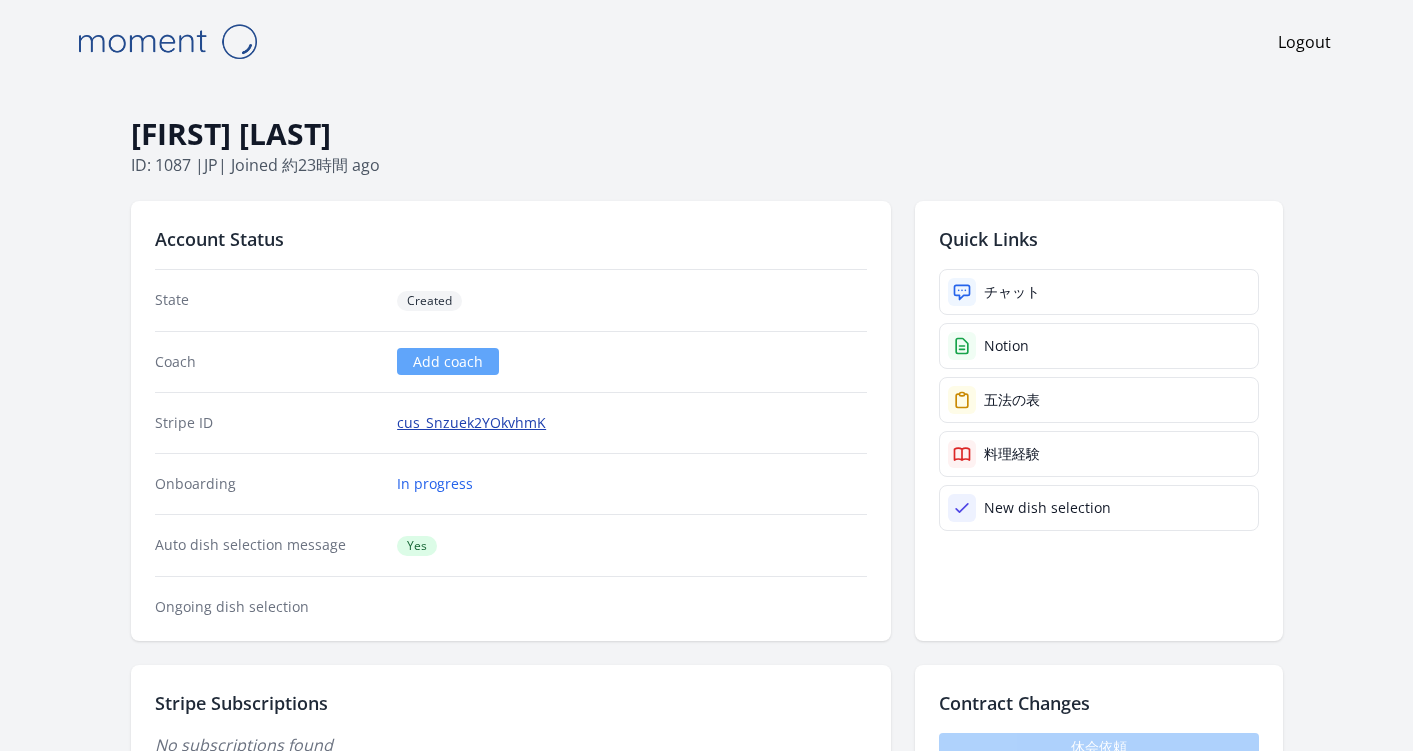 click on "cus_Snzuek2YOkvhmK" at bounding box center (471, 423) 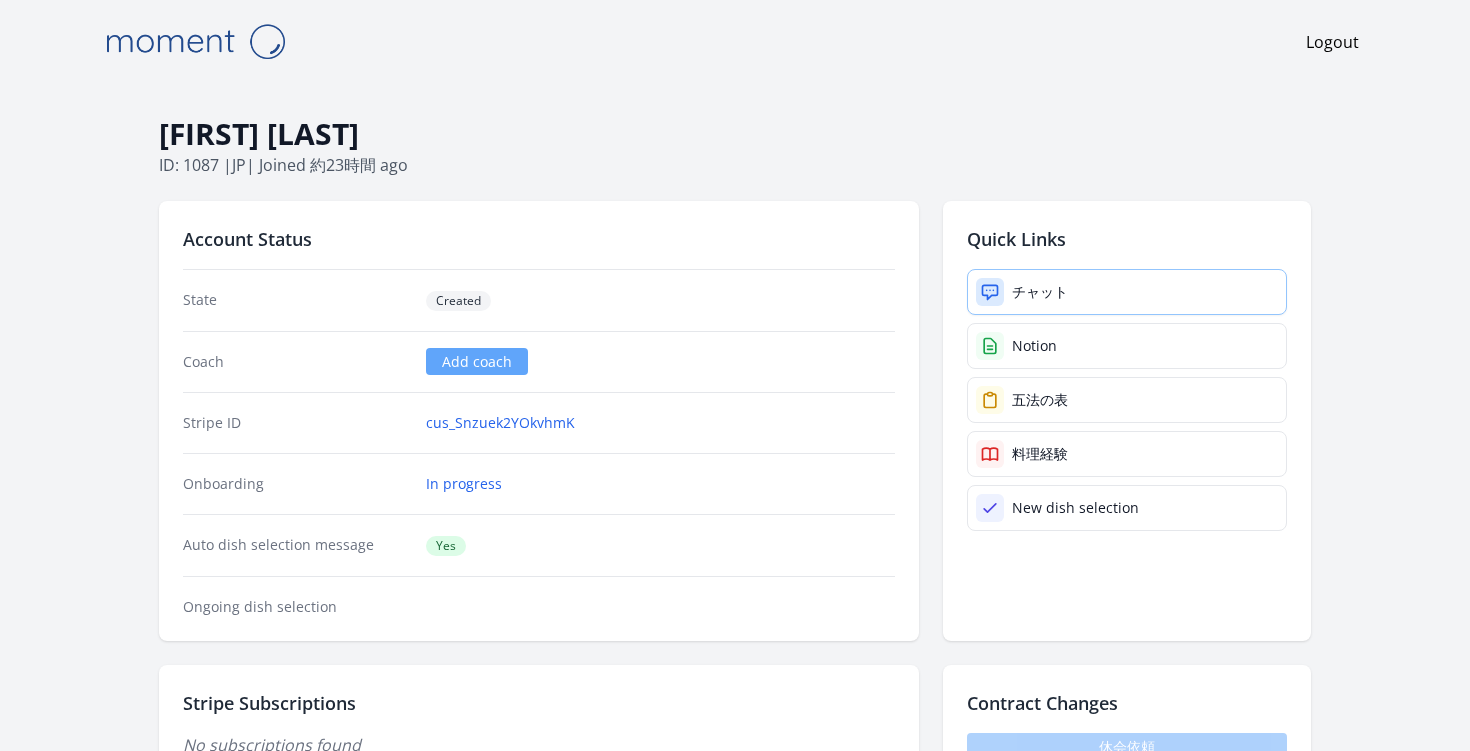 click on "チャット" at bounding box center (1040, 292) 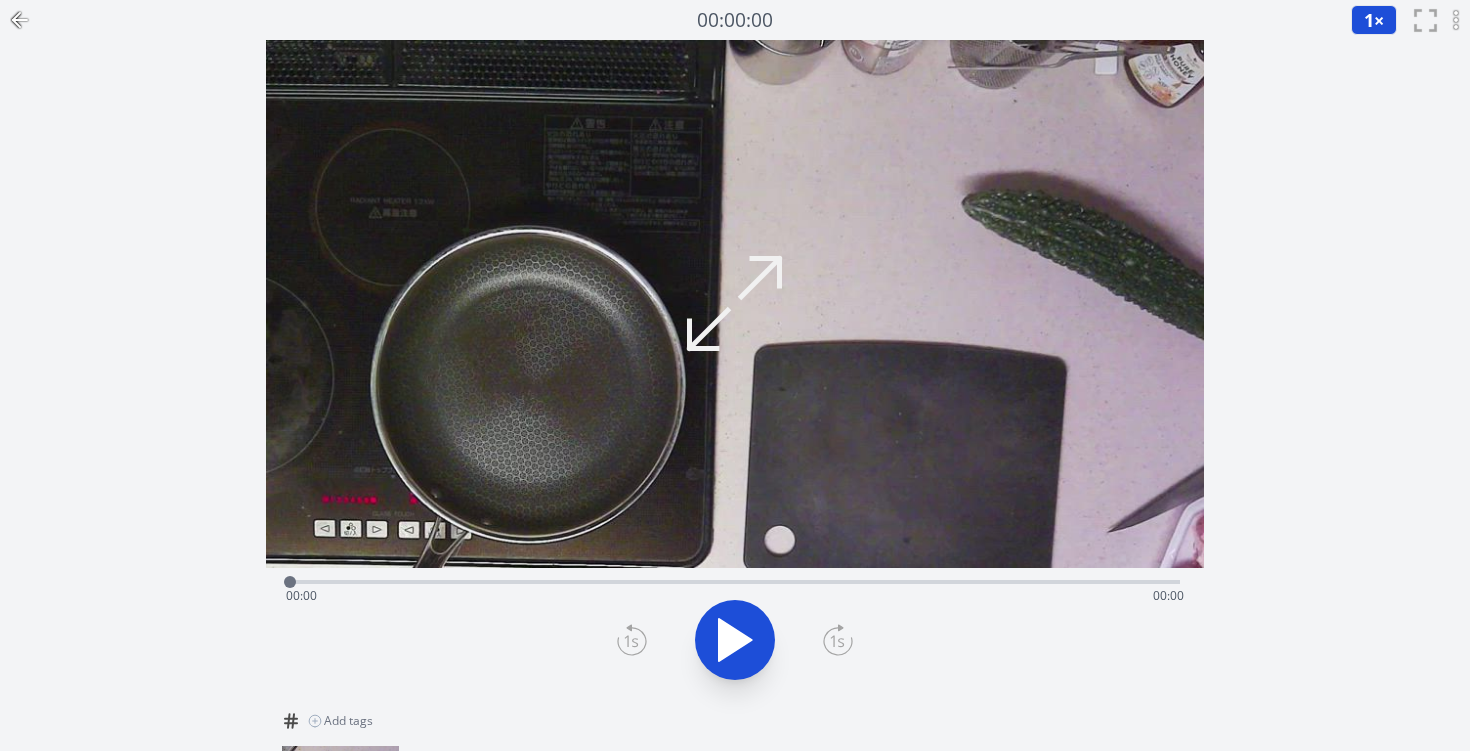scroll, scrollTop: 0, scrollLeft: 0, axis: both 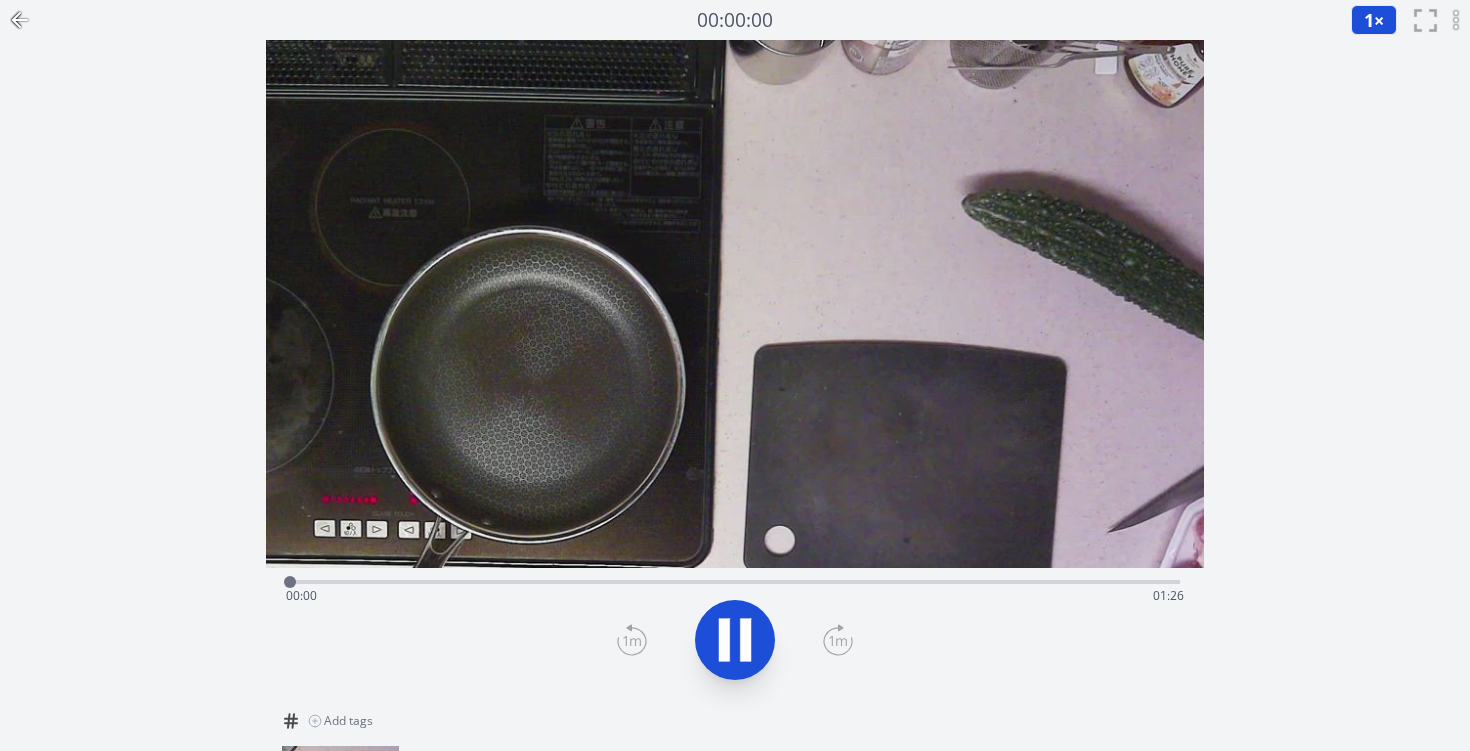 click on "Time elapsed: [TIME]
Time remaining: [TIME]" at bounding box center [735, 596] 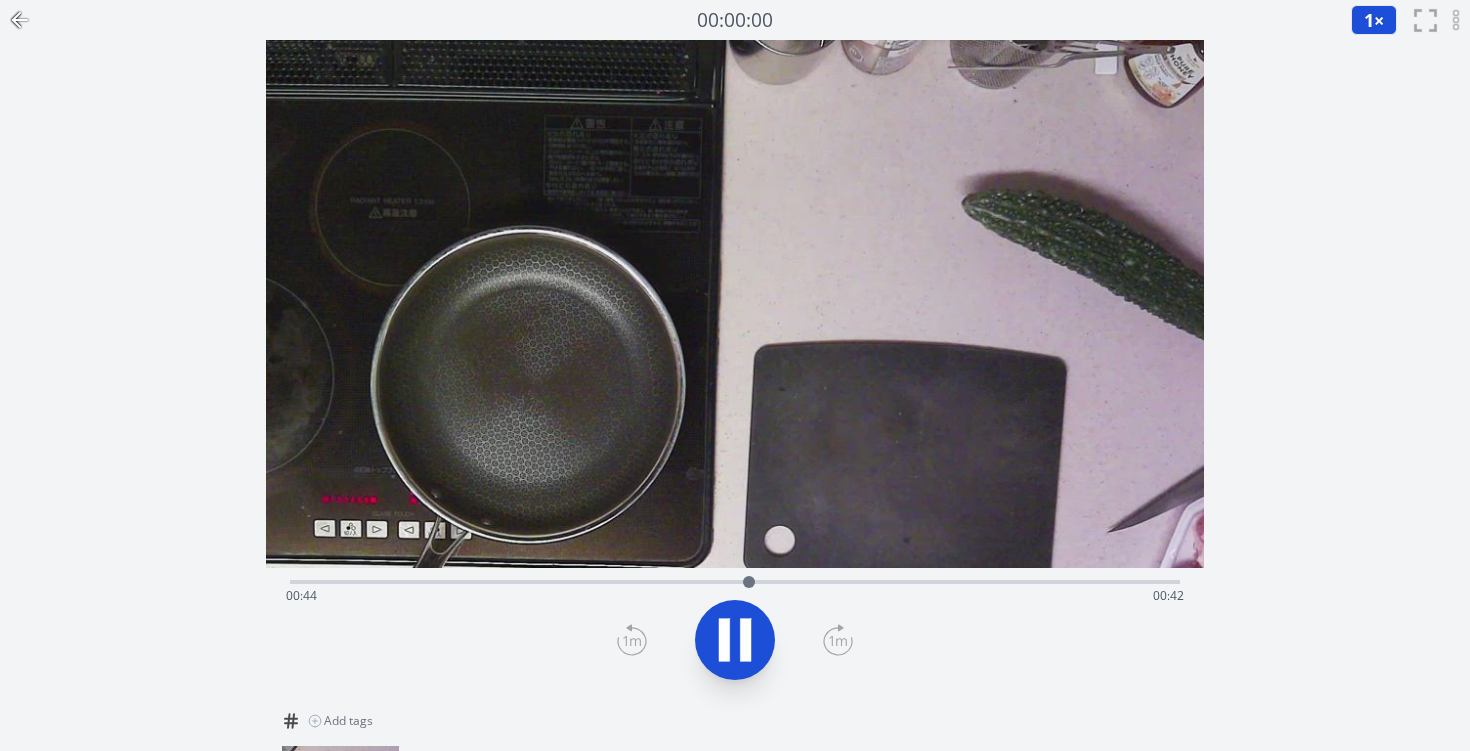 click 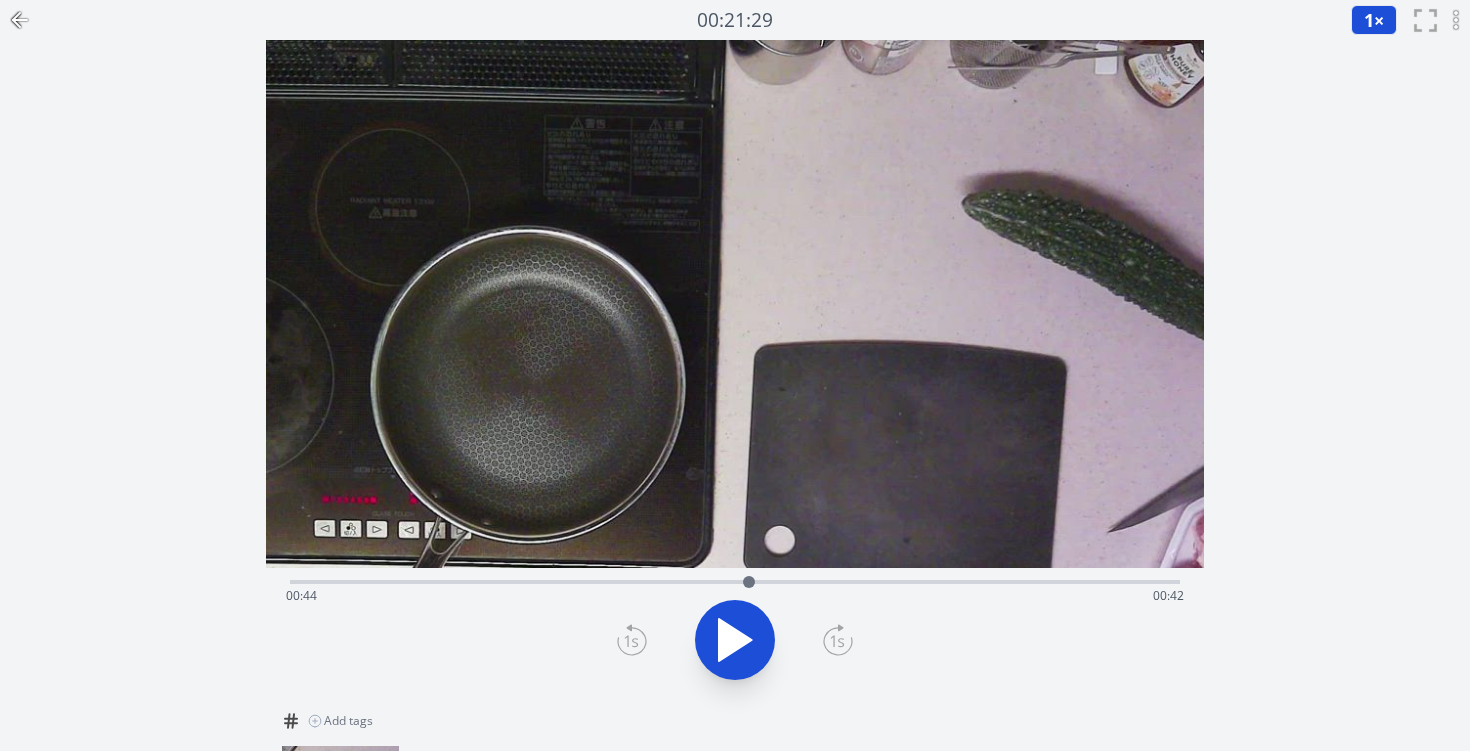 click 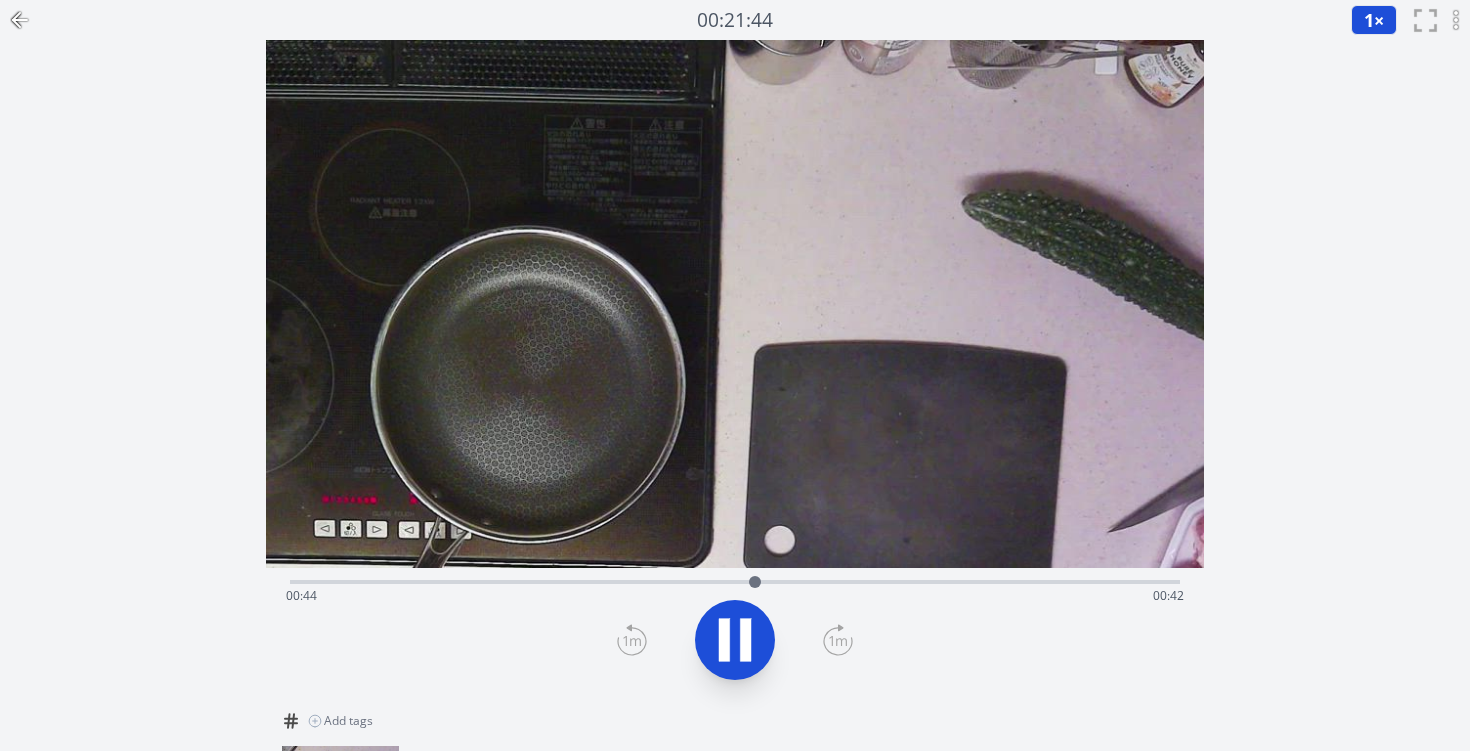 click on "Time elapsed:  00:44
Time remaining:  00:42" at bounding box center (735, 580) 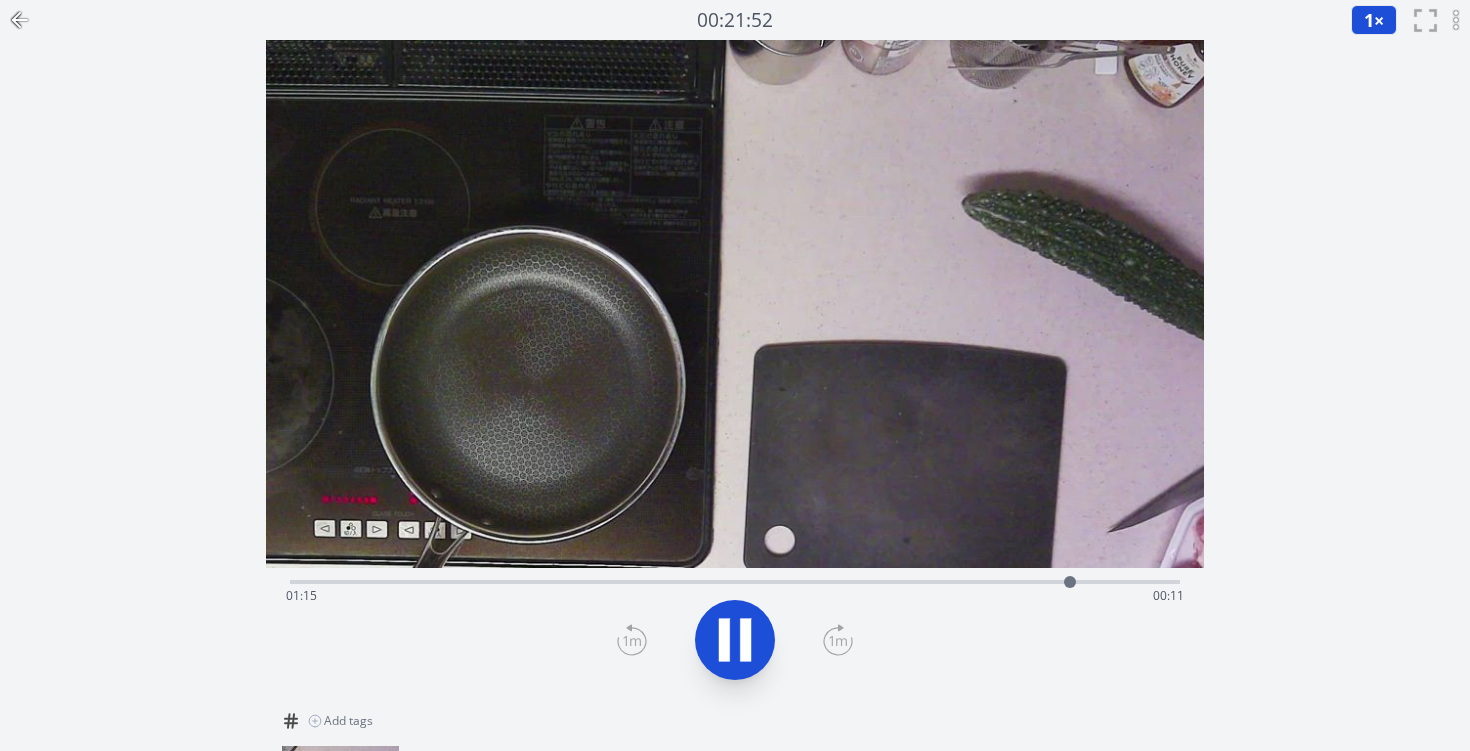 click 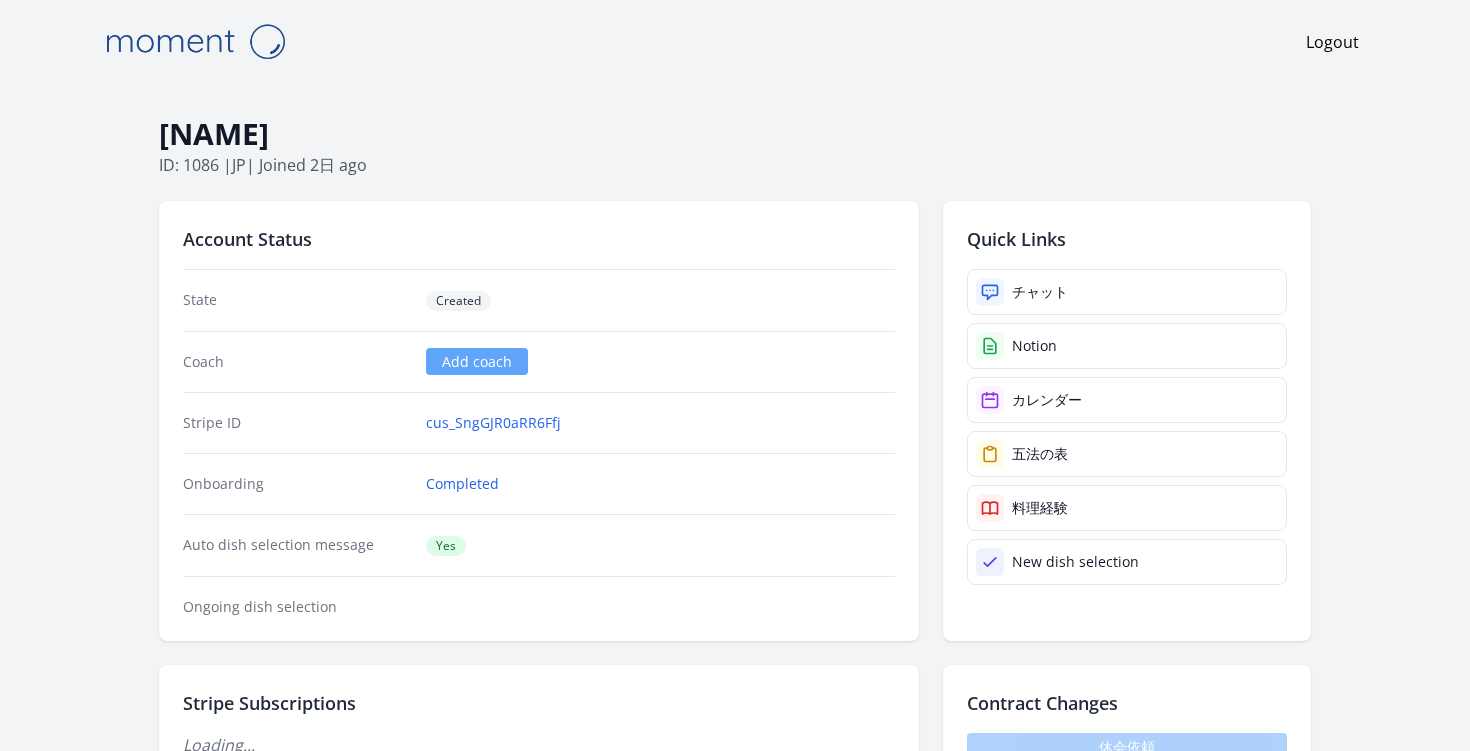 scroll, scrollTop: 0, scrollLeft: 0, axis: both 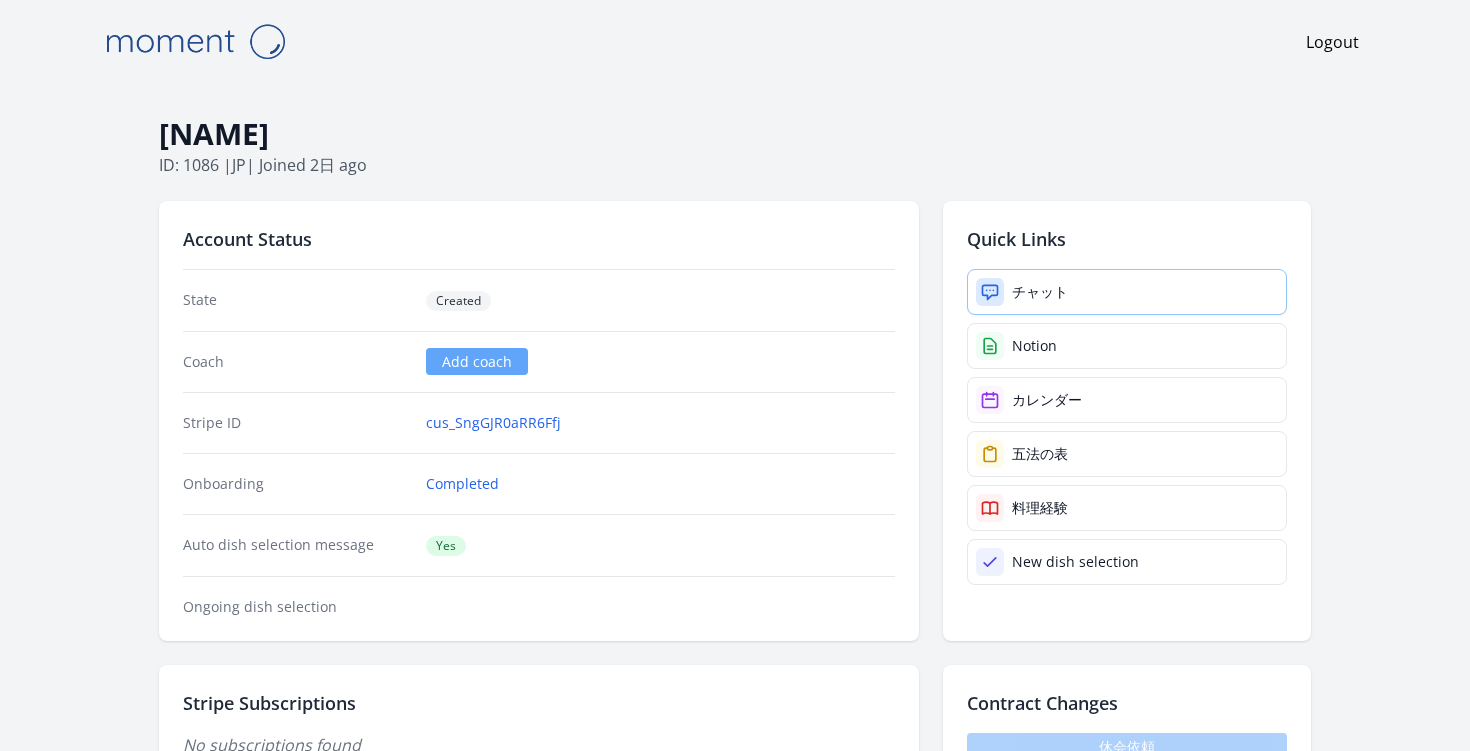 click on "チャット" at bounding box center [1040, 292] 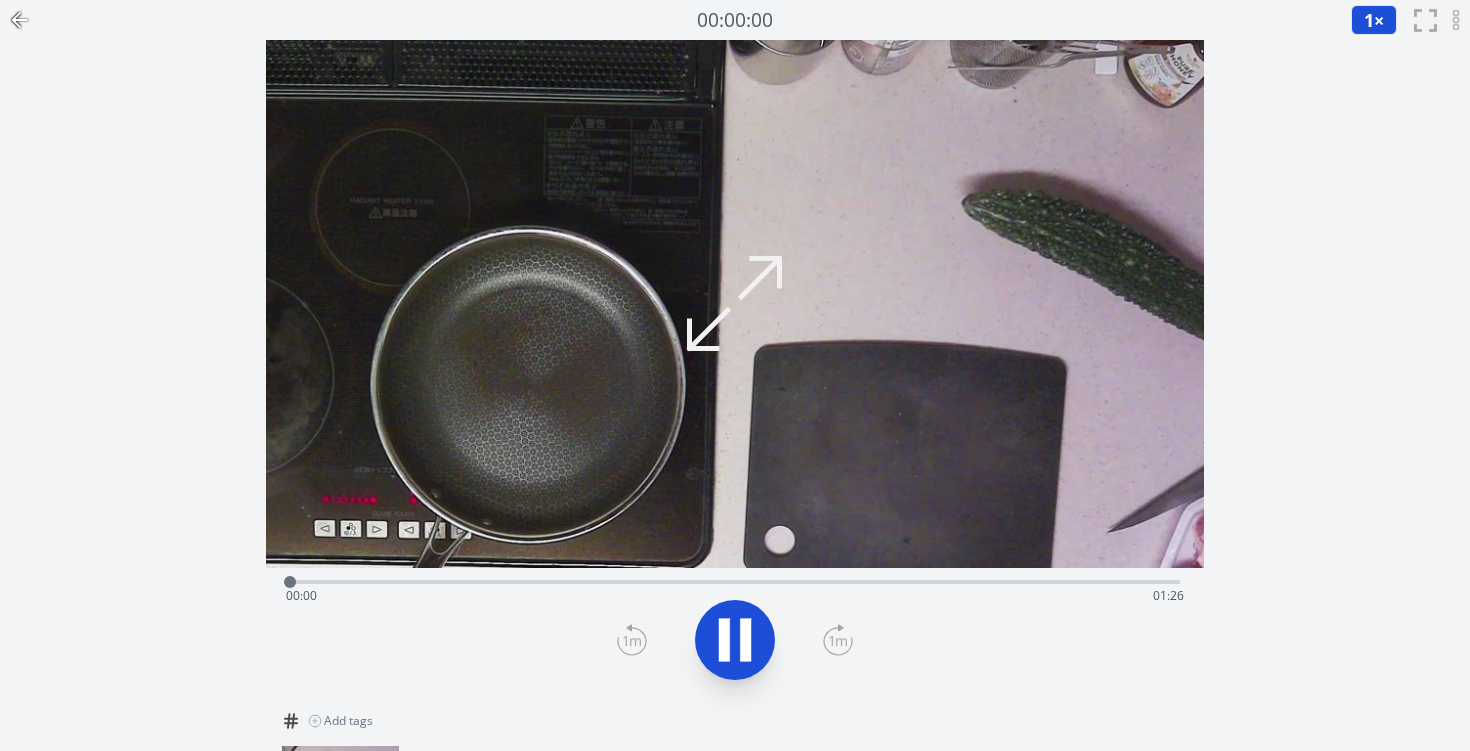 scroll, scrollTop: 0, scrollLeft: 0, axis: both 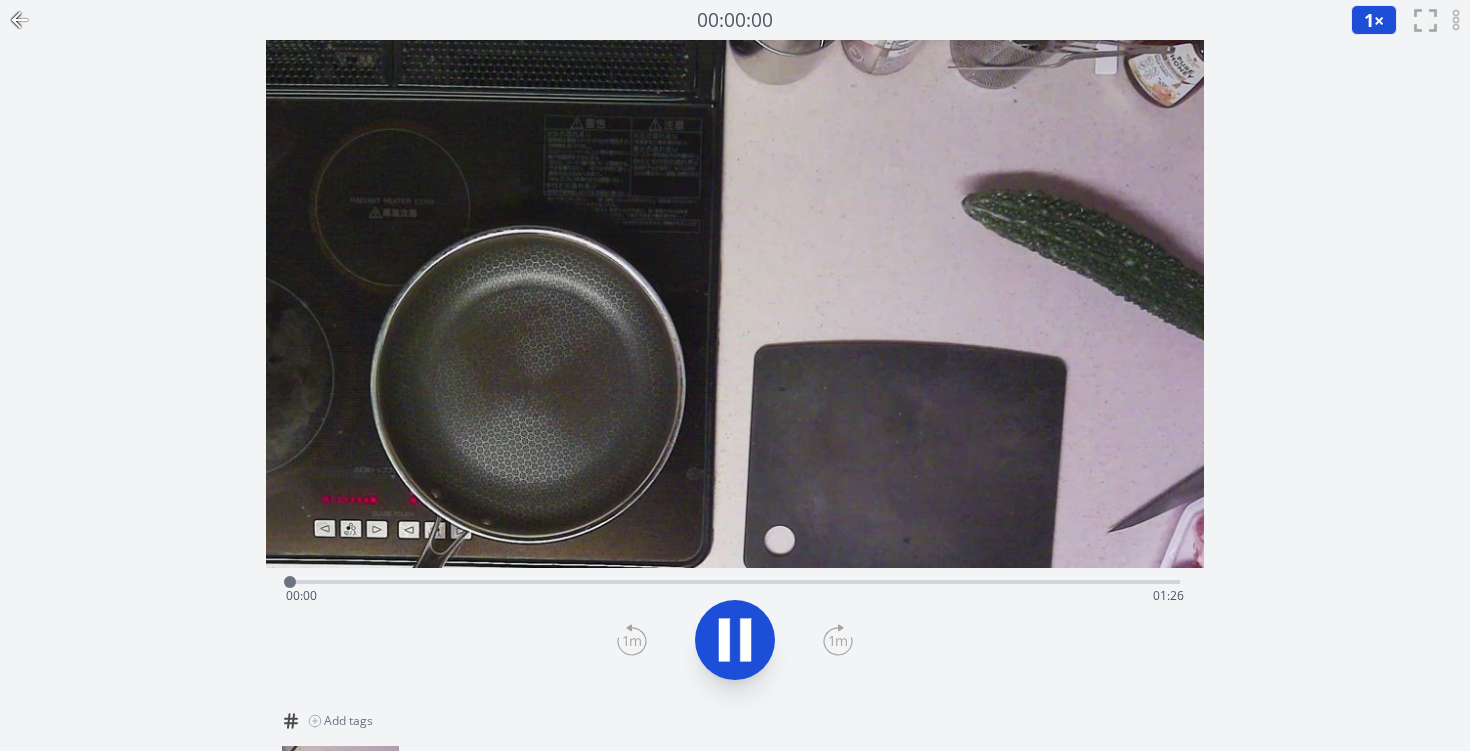 click on "録音を消去しますか？
一度消去したものは元に戻せません。
戻る
消去する
00:00:00 1 × 0.25× 0.5× 1× 1.5× 2×
fullscreen
アーカイブにする" at bounding box center (735, 475) 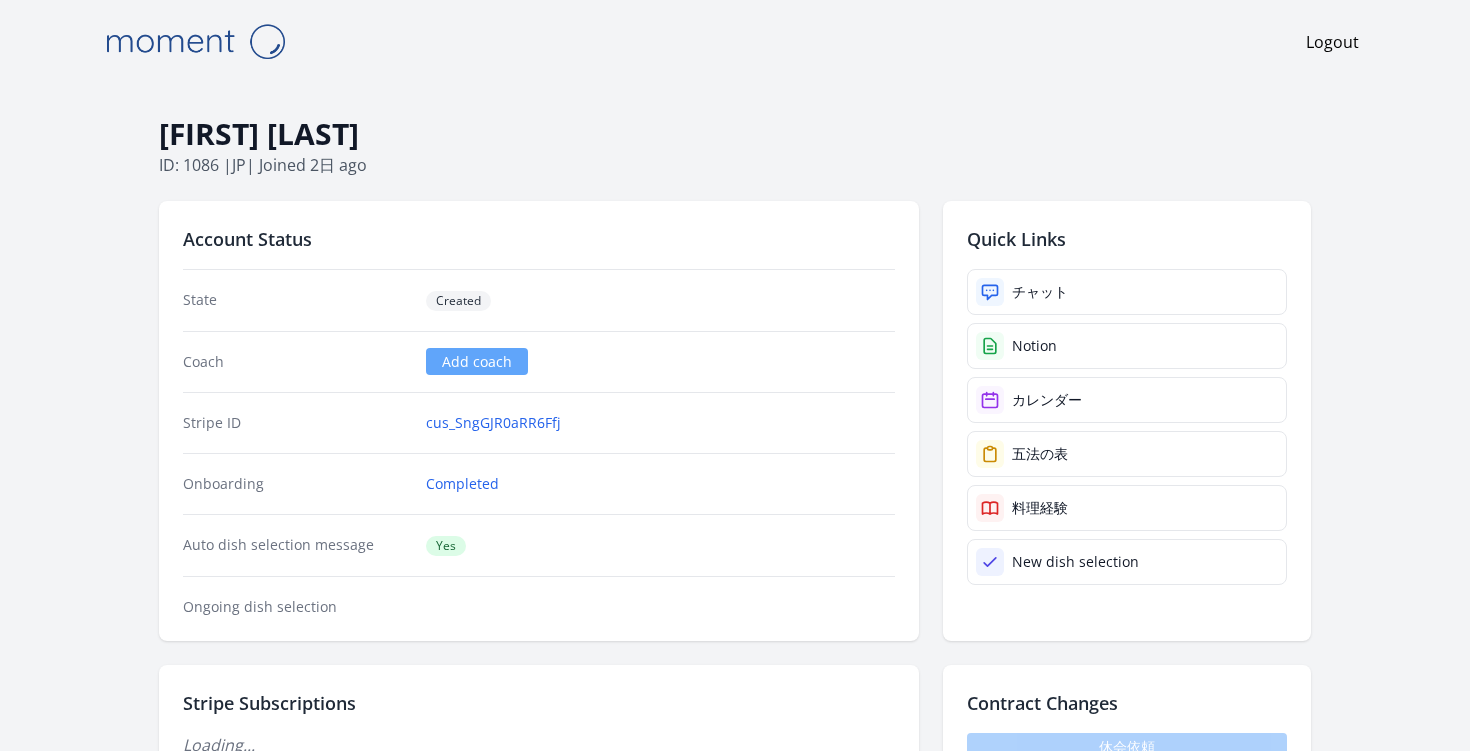 scroll, scrollTop: 0, scrollLeft: 0, axis: both 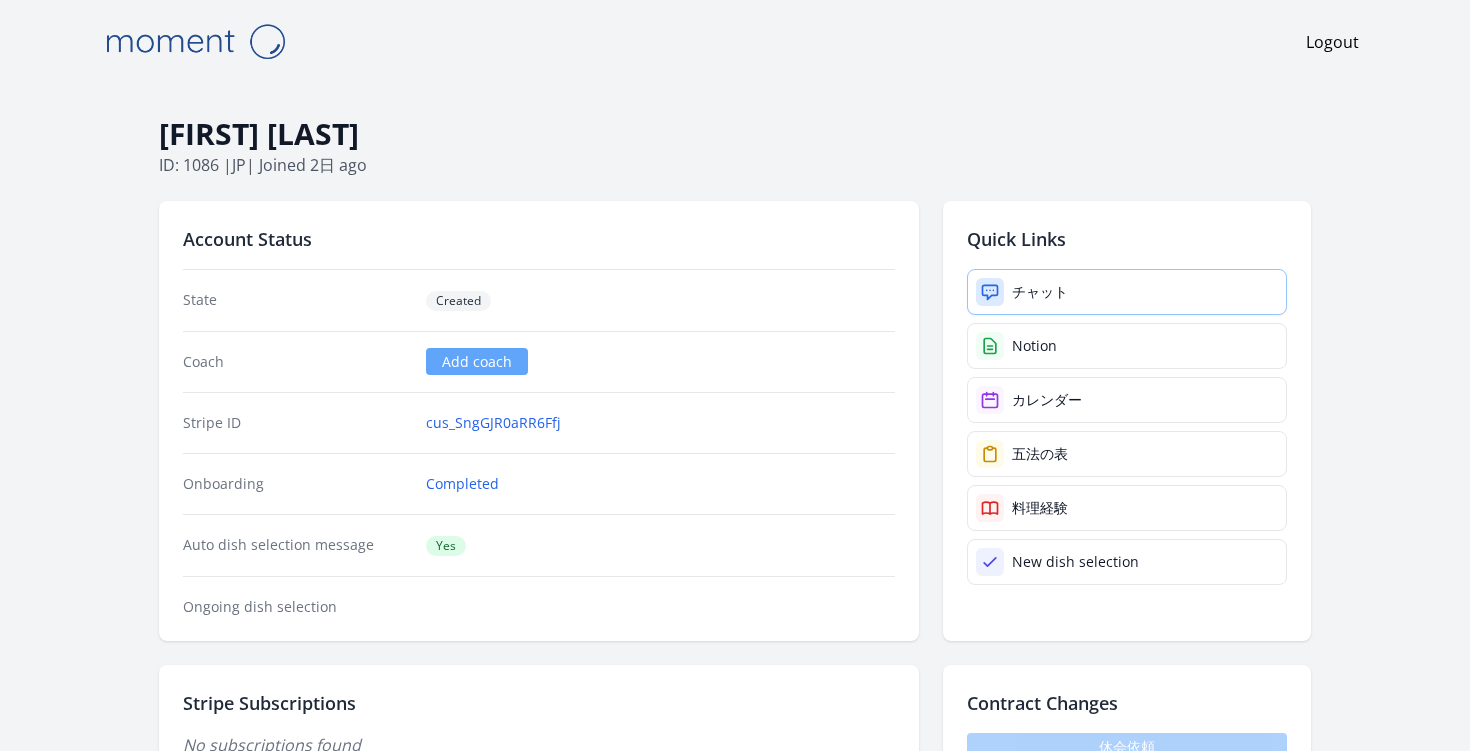 click on "チャット" at bounding box center [1127, 292] 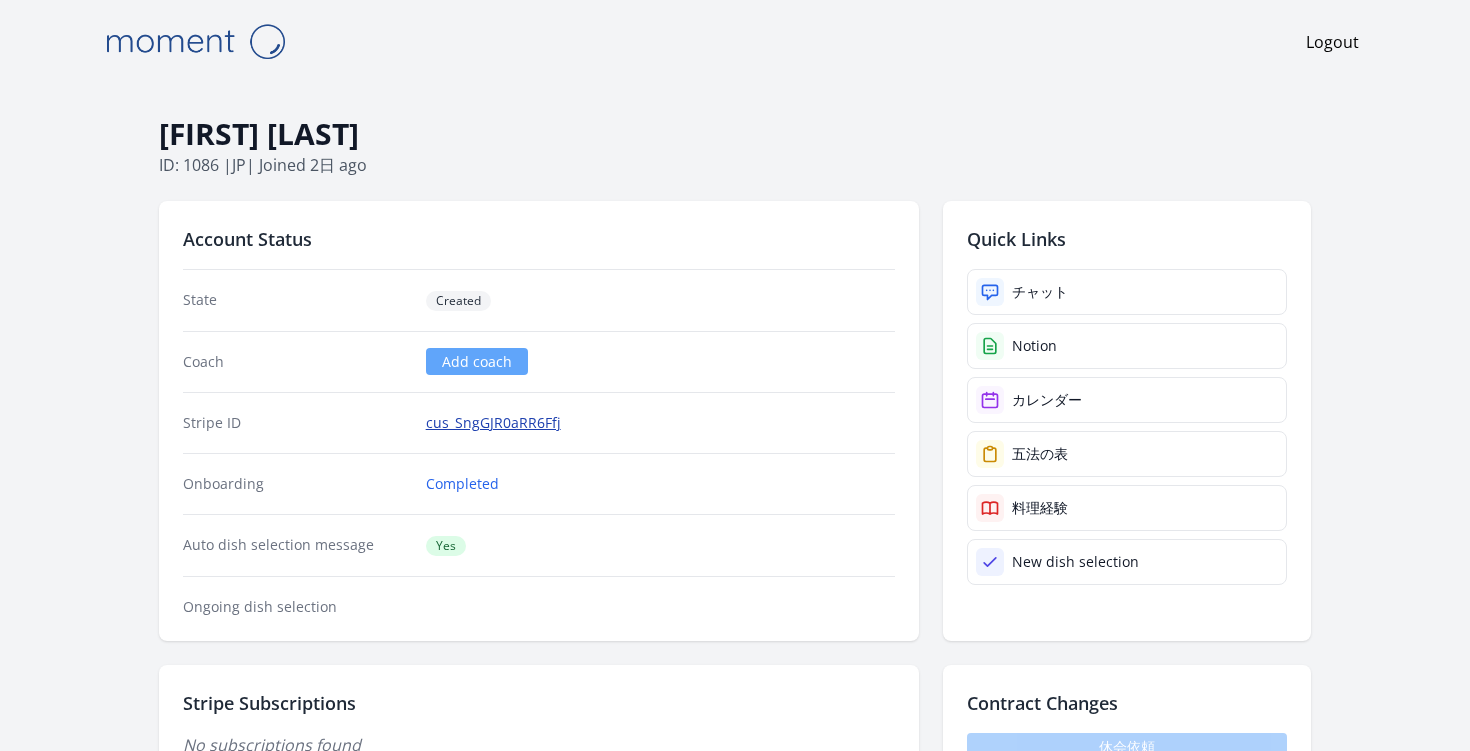 click on "cus_SngGJR0aRR6Ffj" at bounding box center [493, 423] 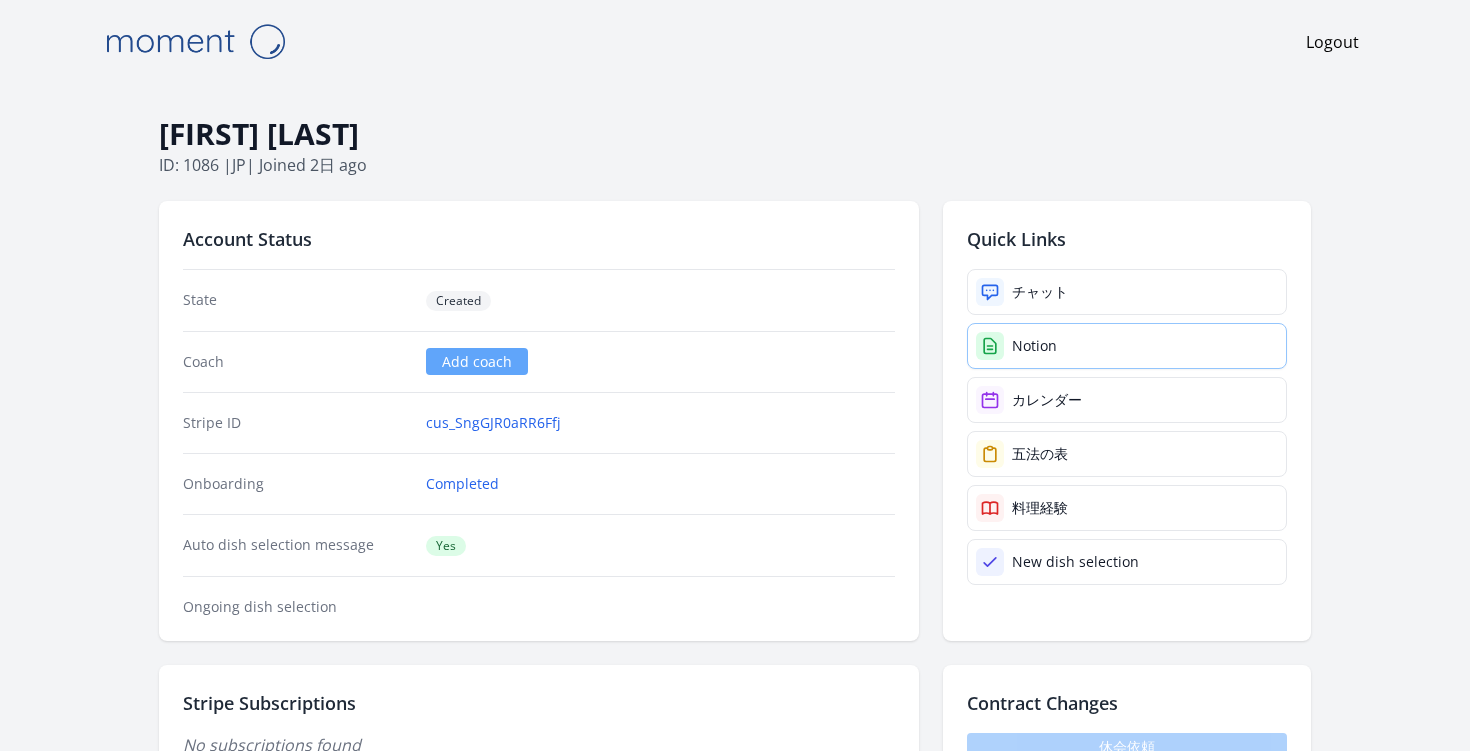 click on "Notion" at bounding box center [1127, 346] 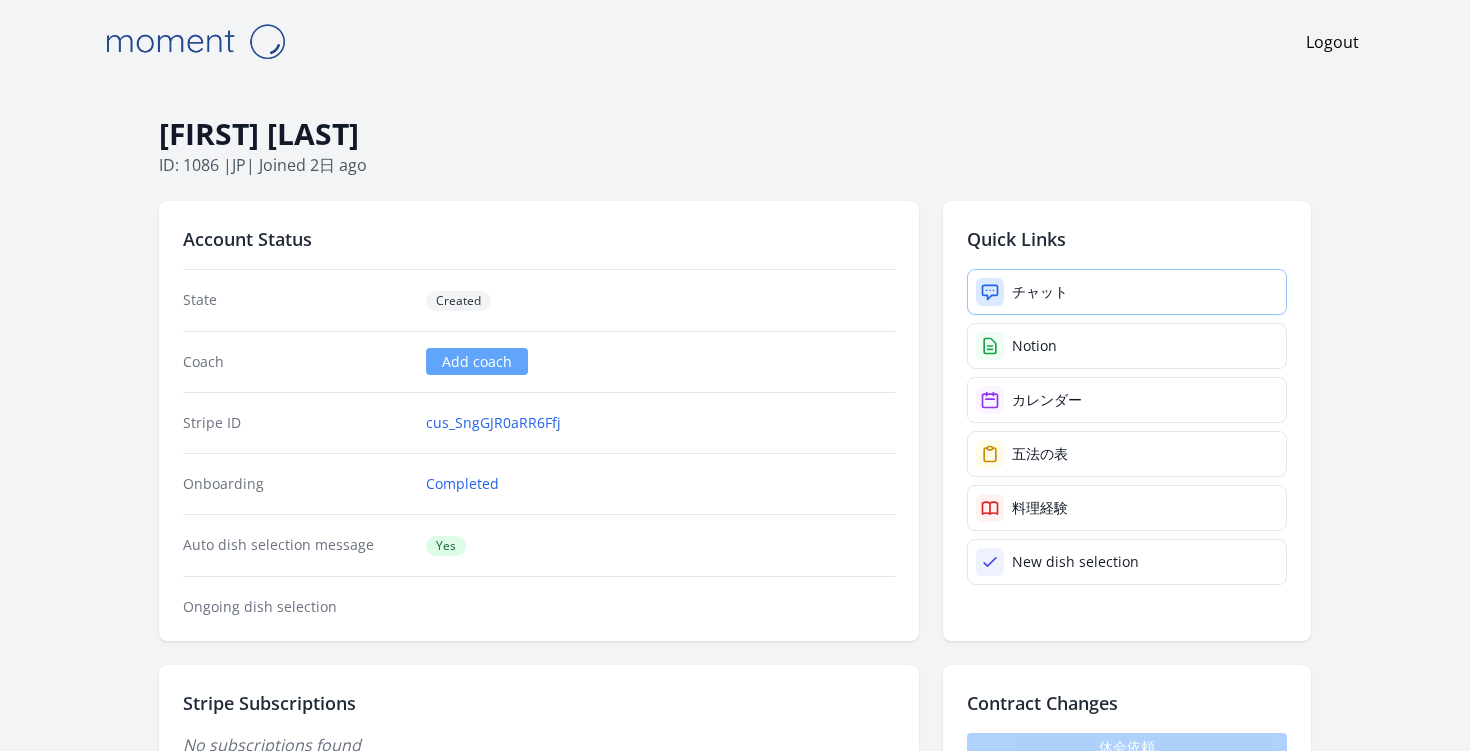 click on "チャット" at bounding box center (1127, 292) 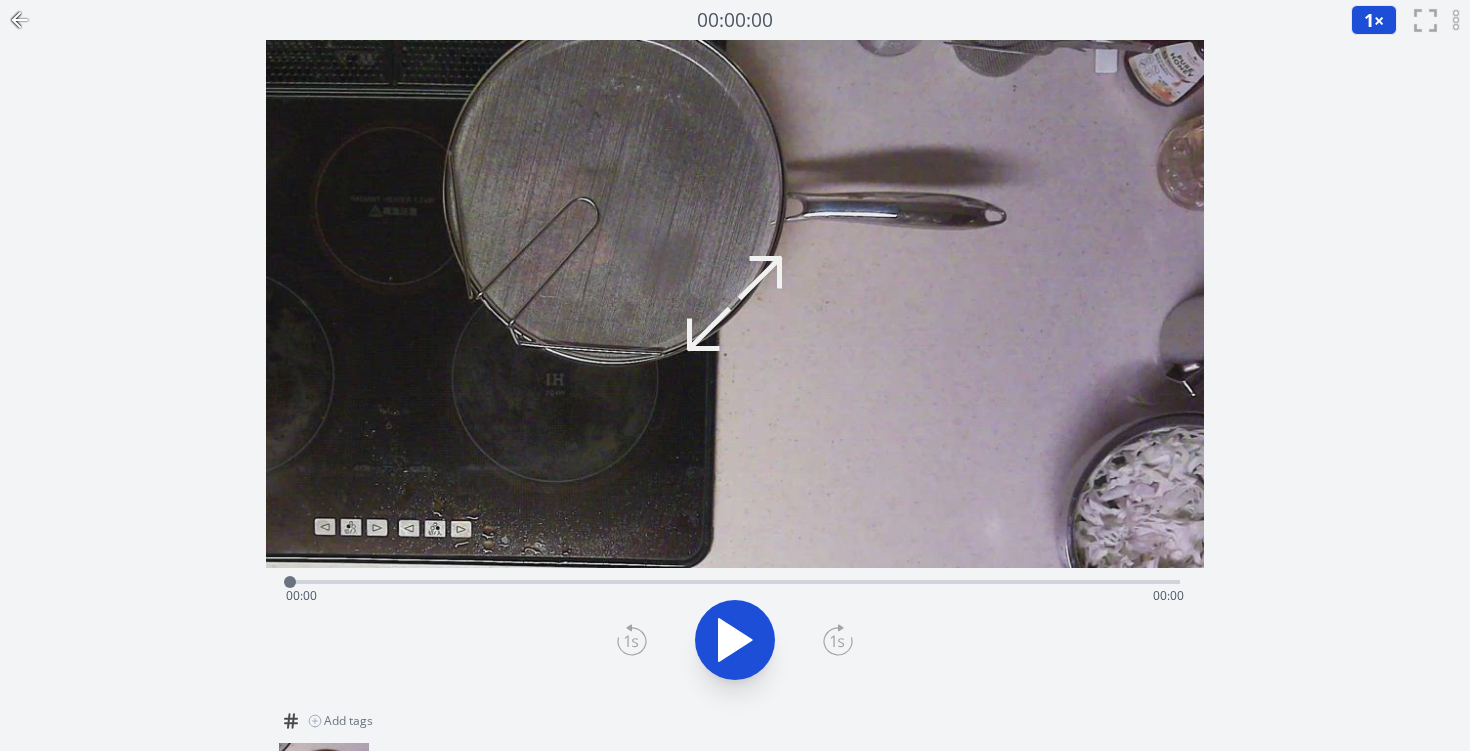 scroll, scrollTop: 0, scrollLeft: 0, axis: both 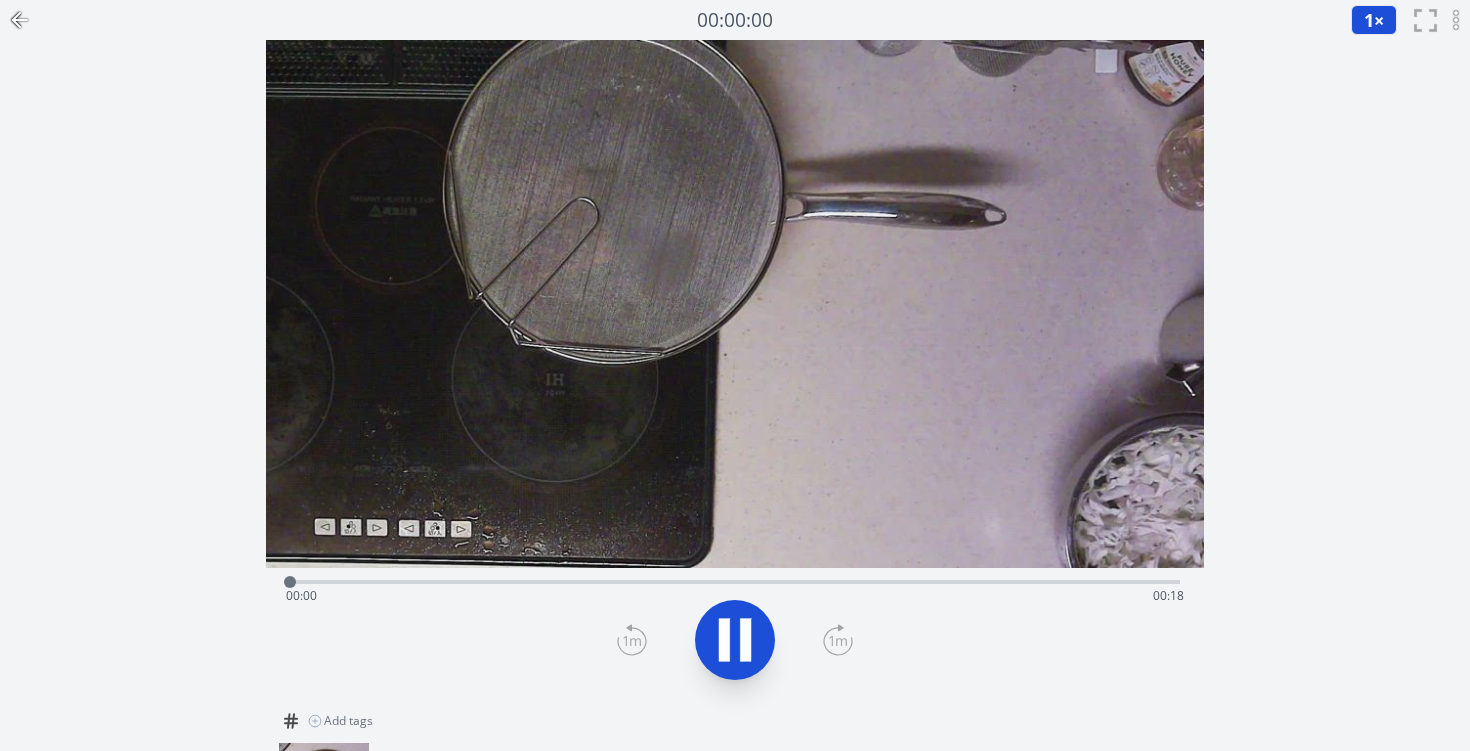click 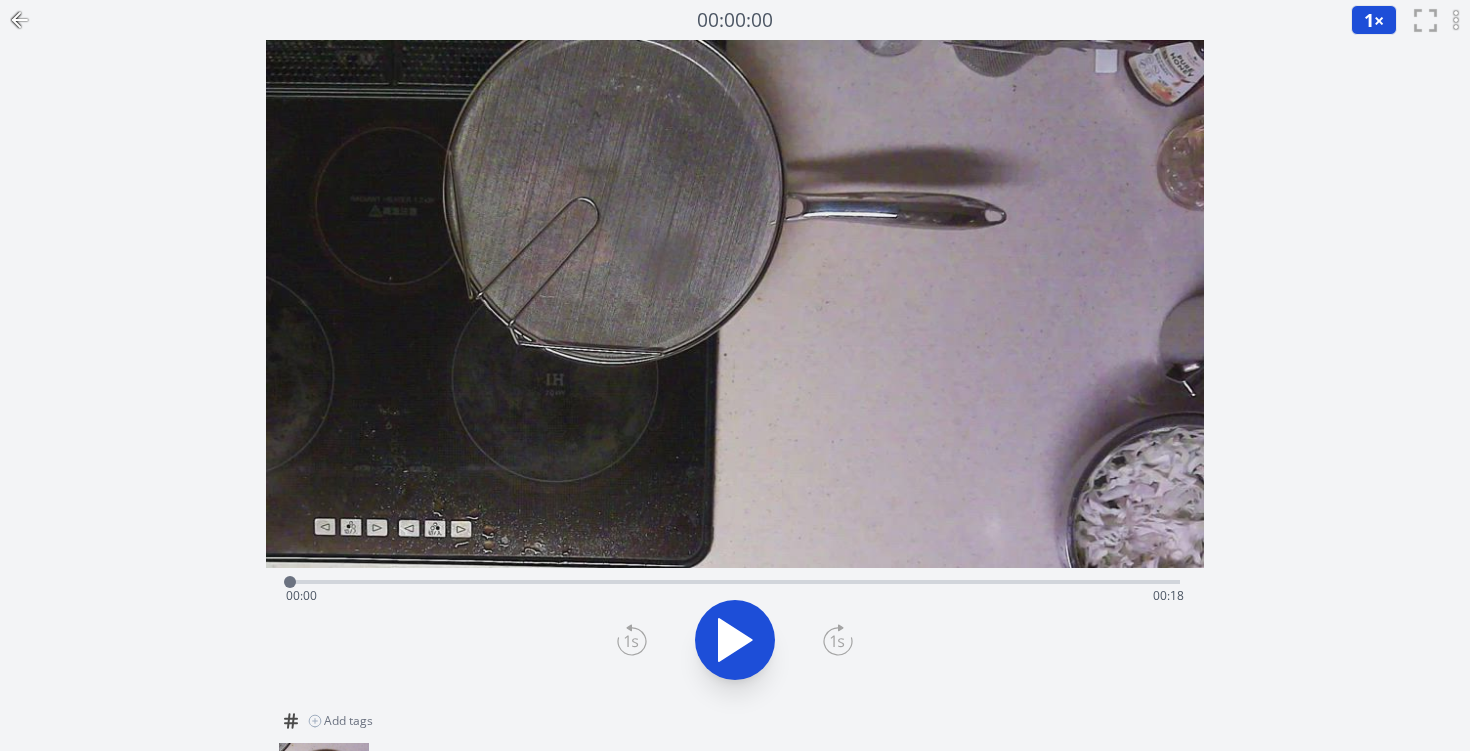click 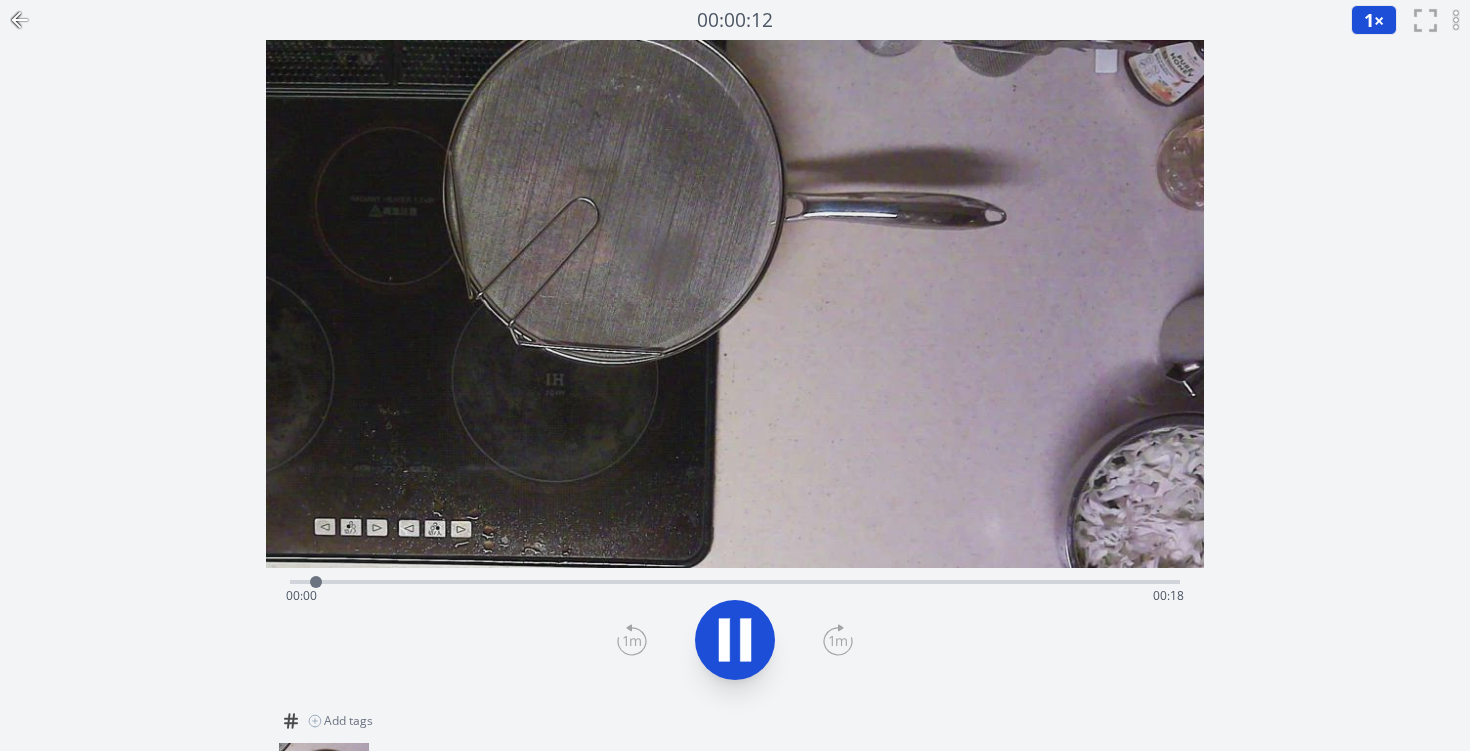click on "Time elapsed:  00:00
Time remaining:  00:18" at bounding box center (735, 580) 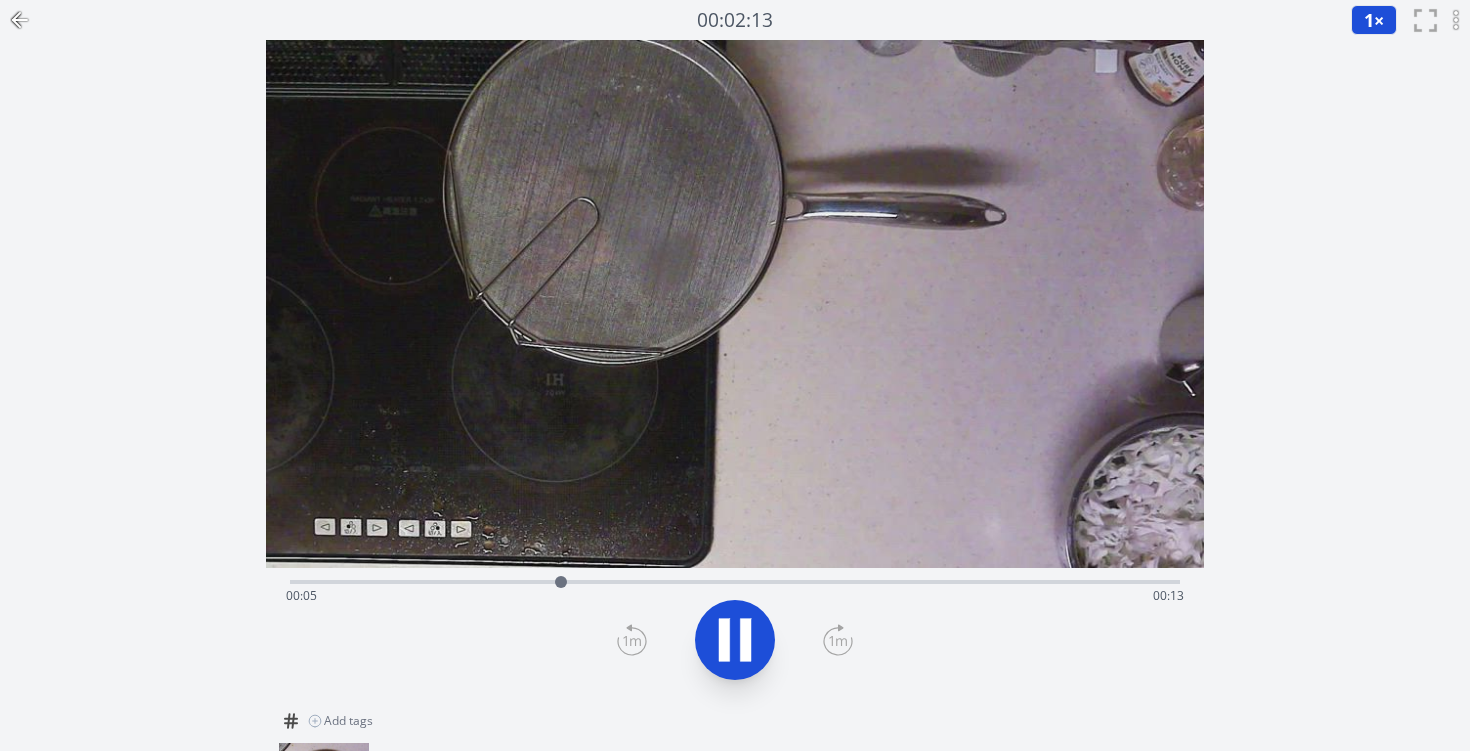 click on "Time elapsed:  00:05
Time remaining:  00:13" at bounding box center (735, 580) 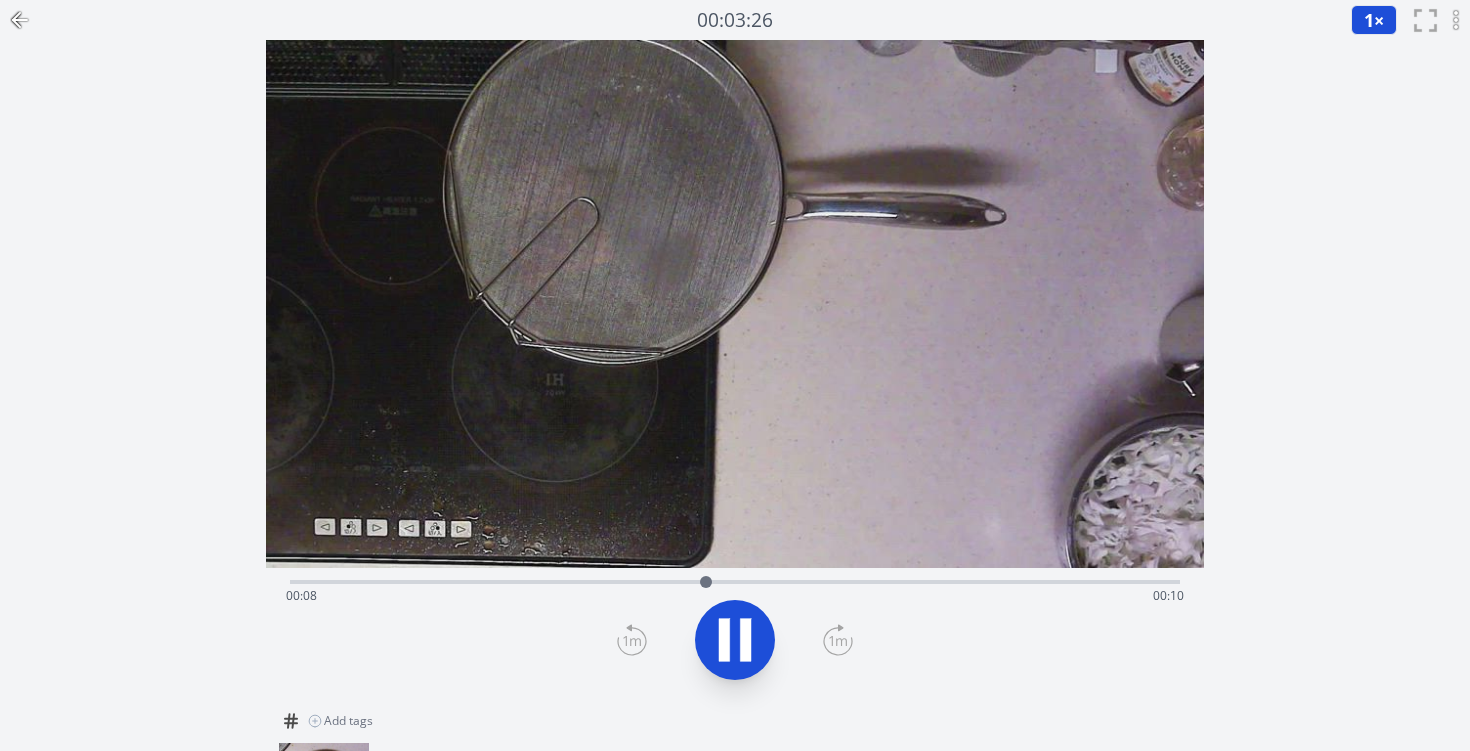 click at bounding box center (735, 304) 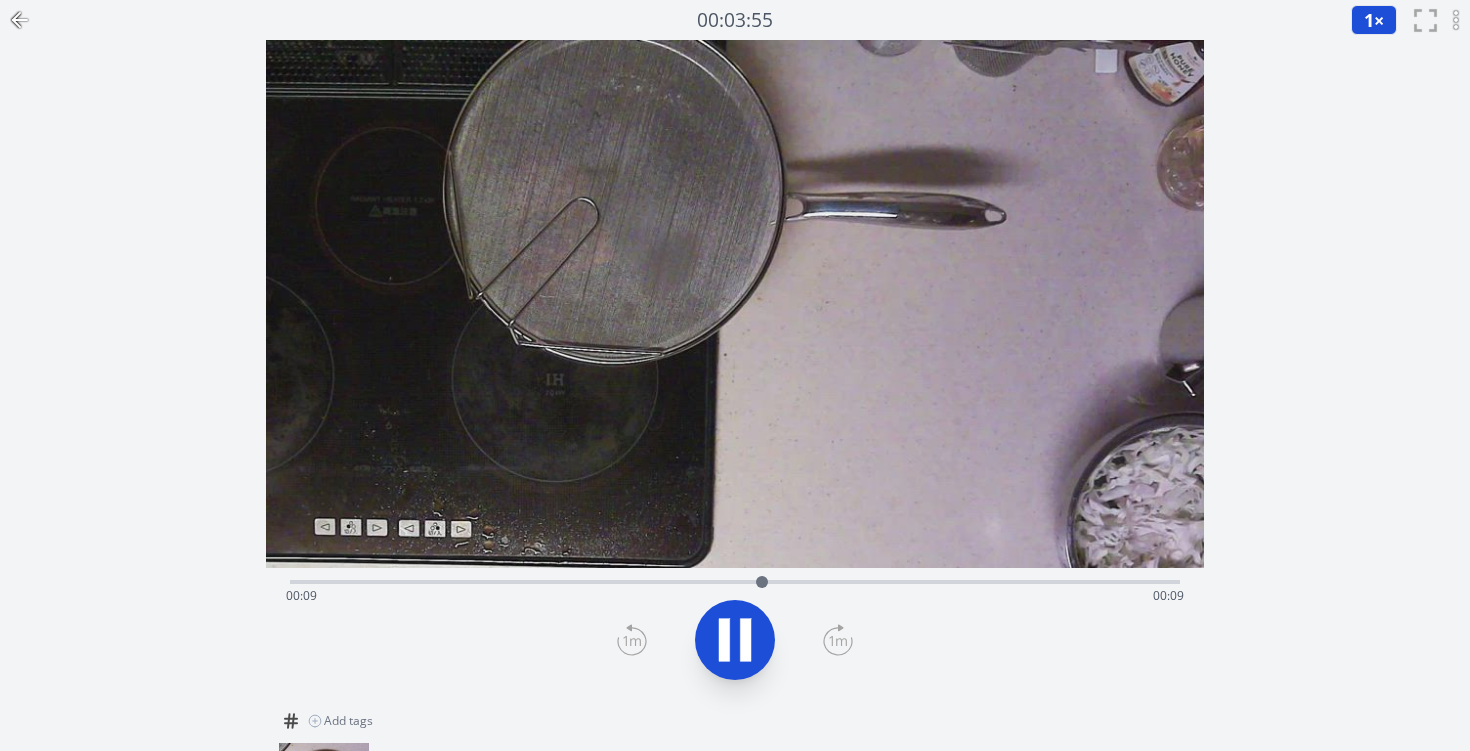 click on "Time elapsed:  00:09
Time remaining:  00:09" at bounding box center (735, 596) 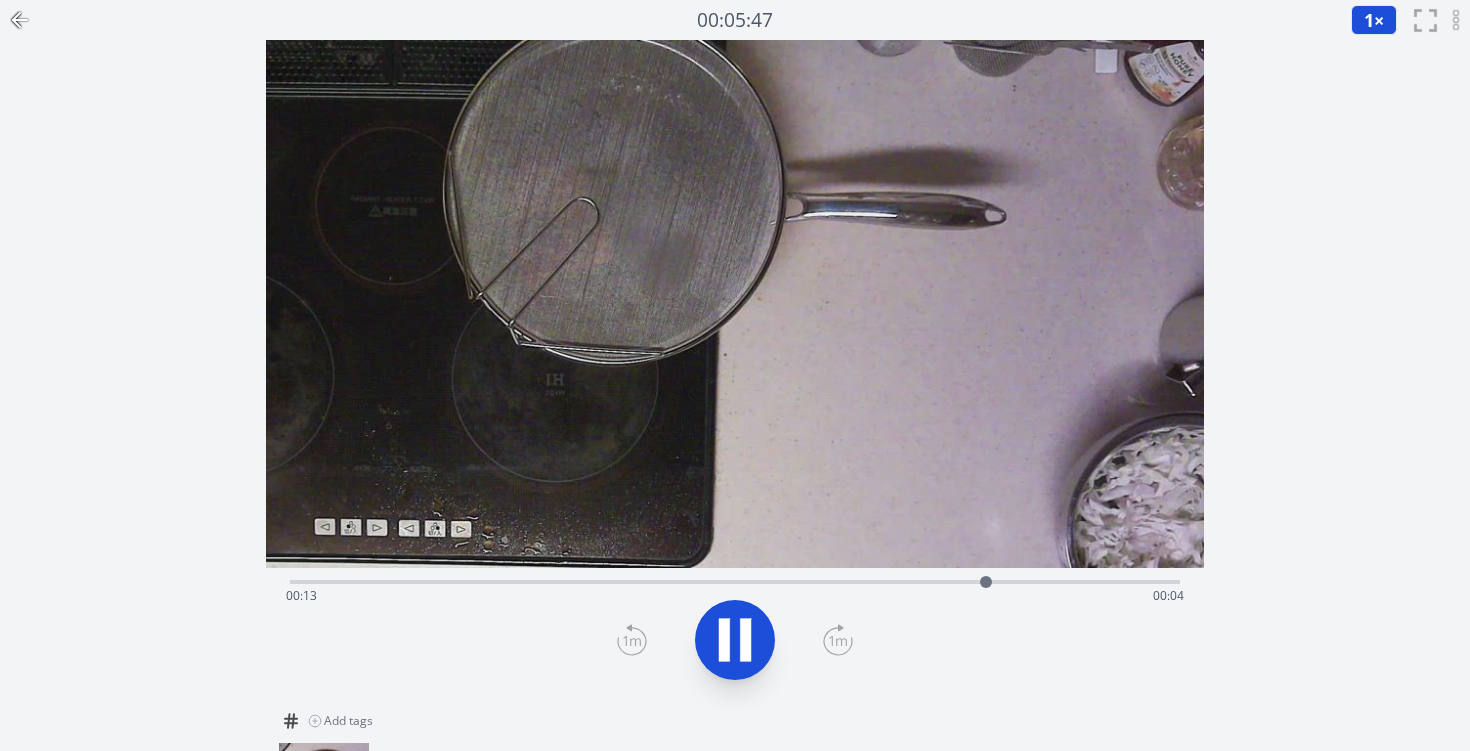 click on "Time elapsed:  00:13
Time remaining:  00:04" at bounding box center (735, 580) 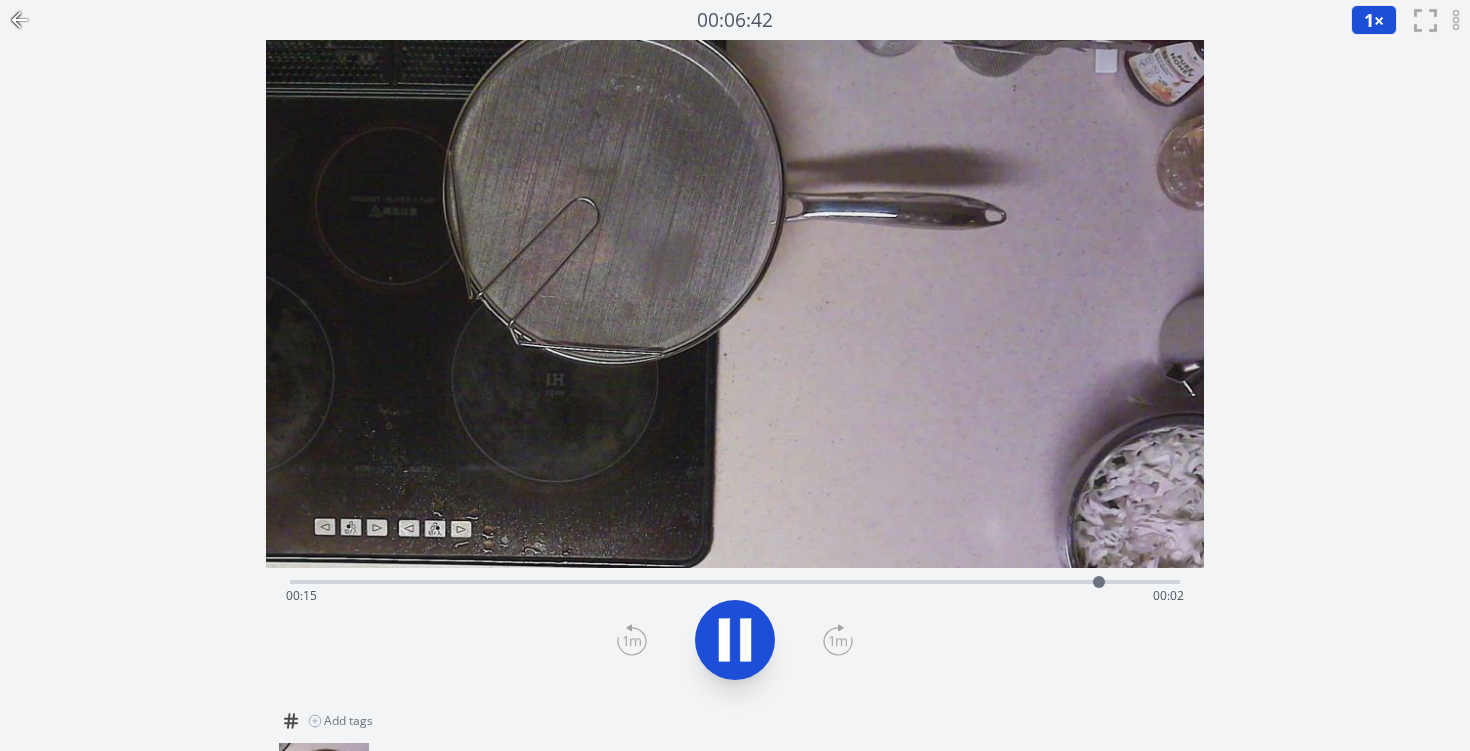 click on "Time elapsed:  00:15
Time remaining:  00:02" at bounding box center [735, 596] 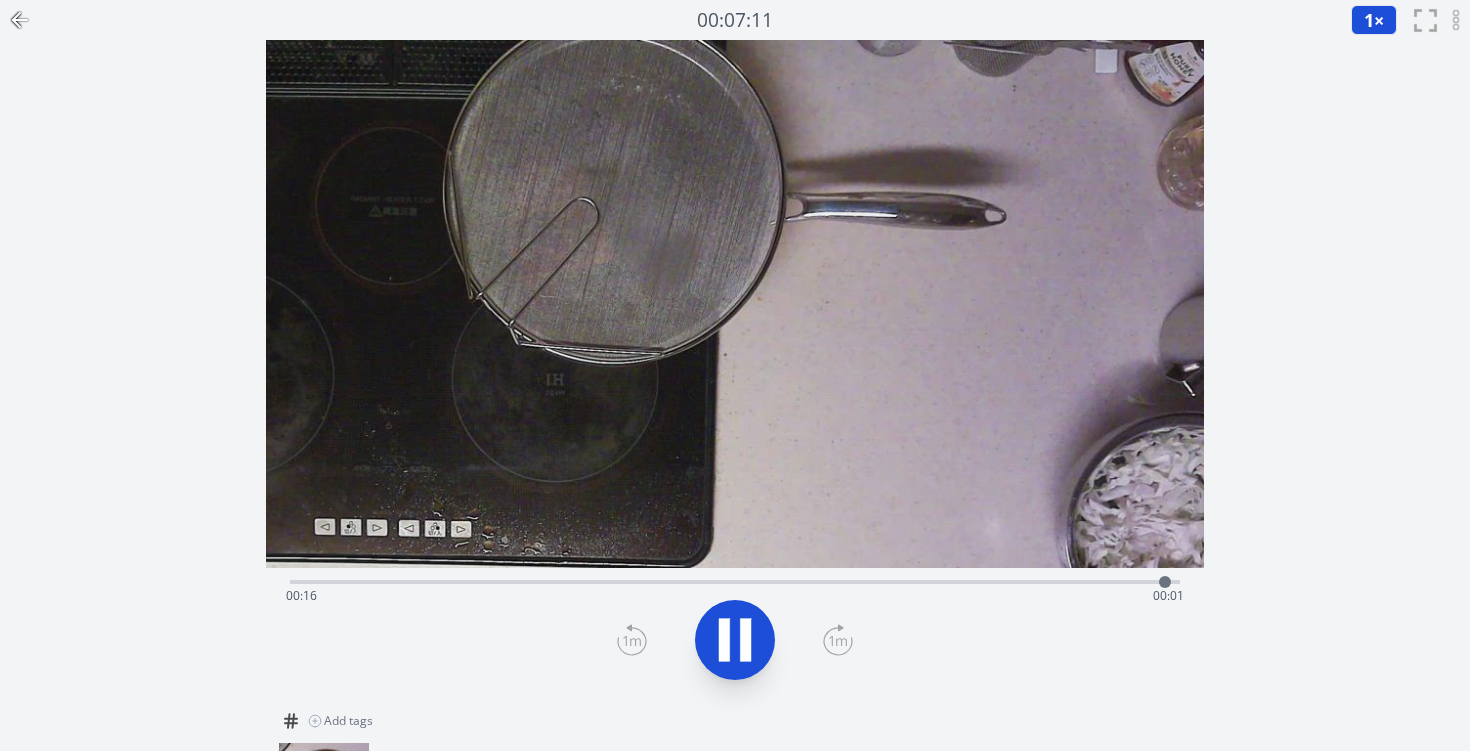 click on "録音を消去しますか？
一度消去したものは元に戻せません。
戻る
消去する
00:07:11 1 × 0.25× 0.5× 1× 1.5× 2×
fullscreen
2つのセッションをアーカイブする" at bounding box center (735, 596) 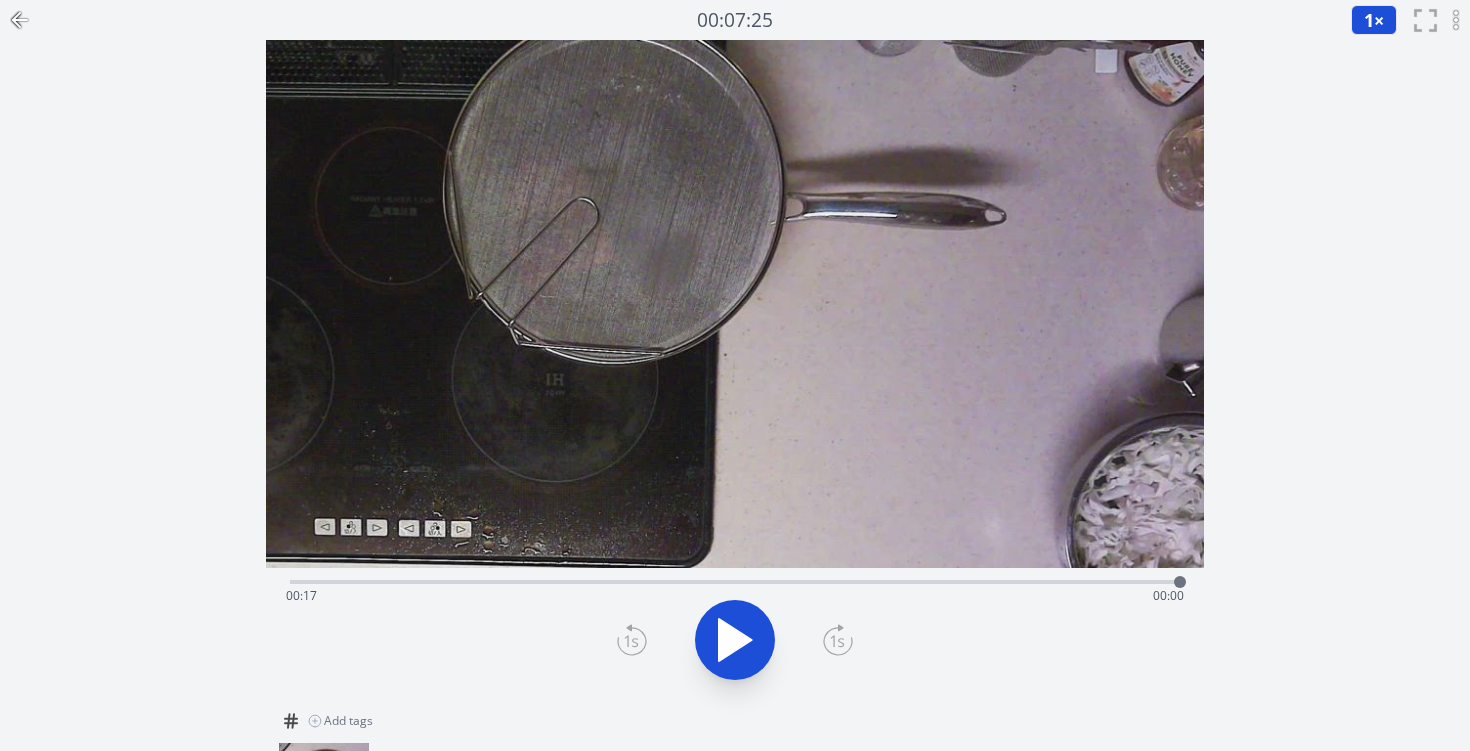 click 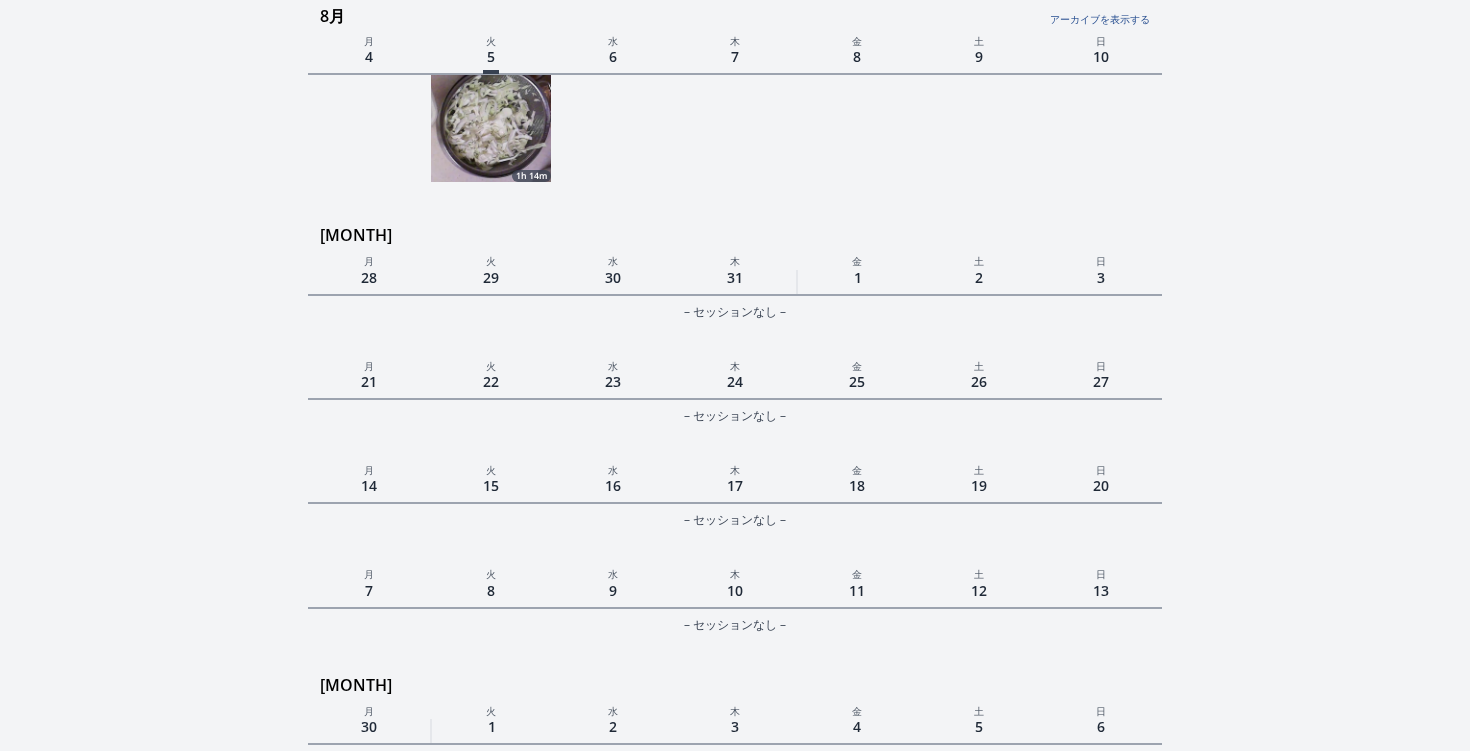 scroll, scrollTop: 0, scrollLeft: 0, axis: both 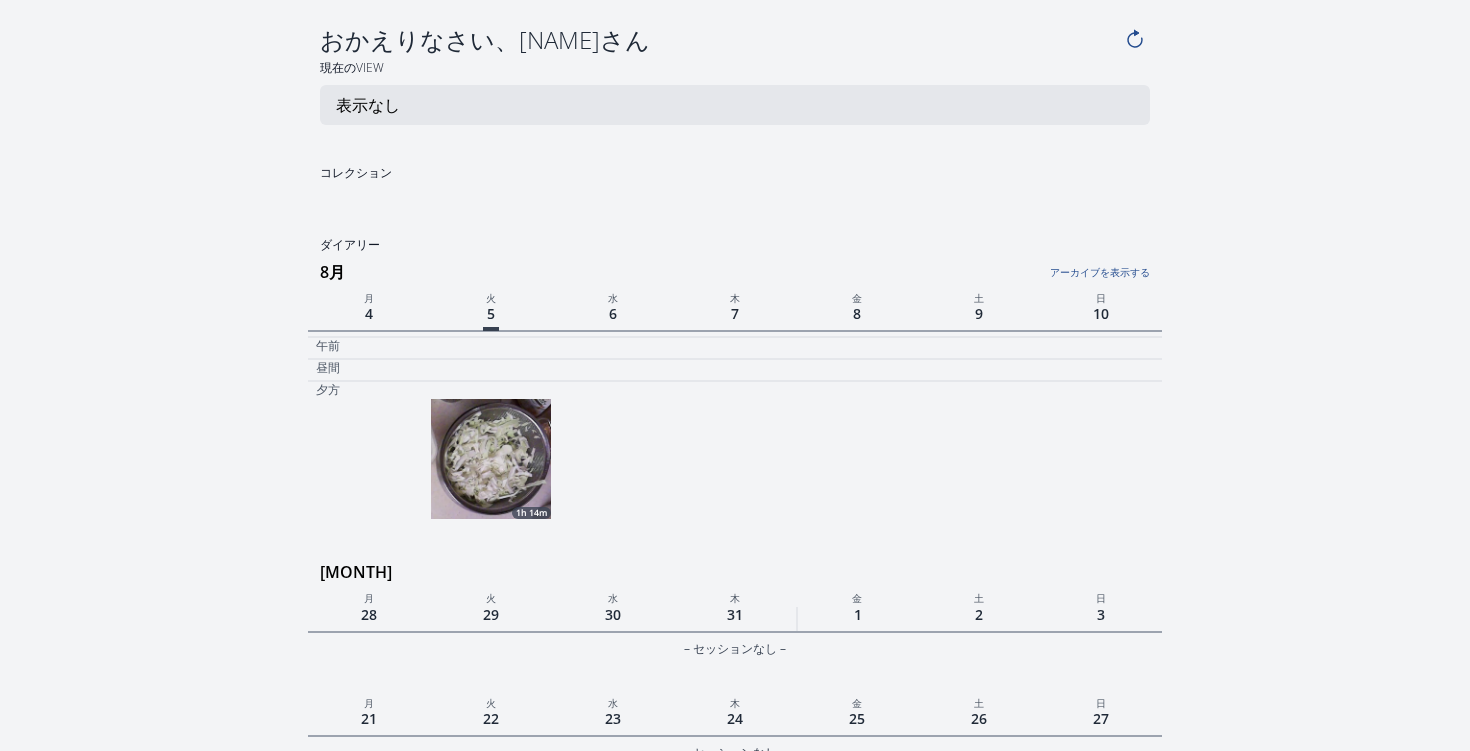click at bounding box center [491, 459] 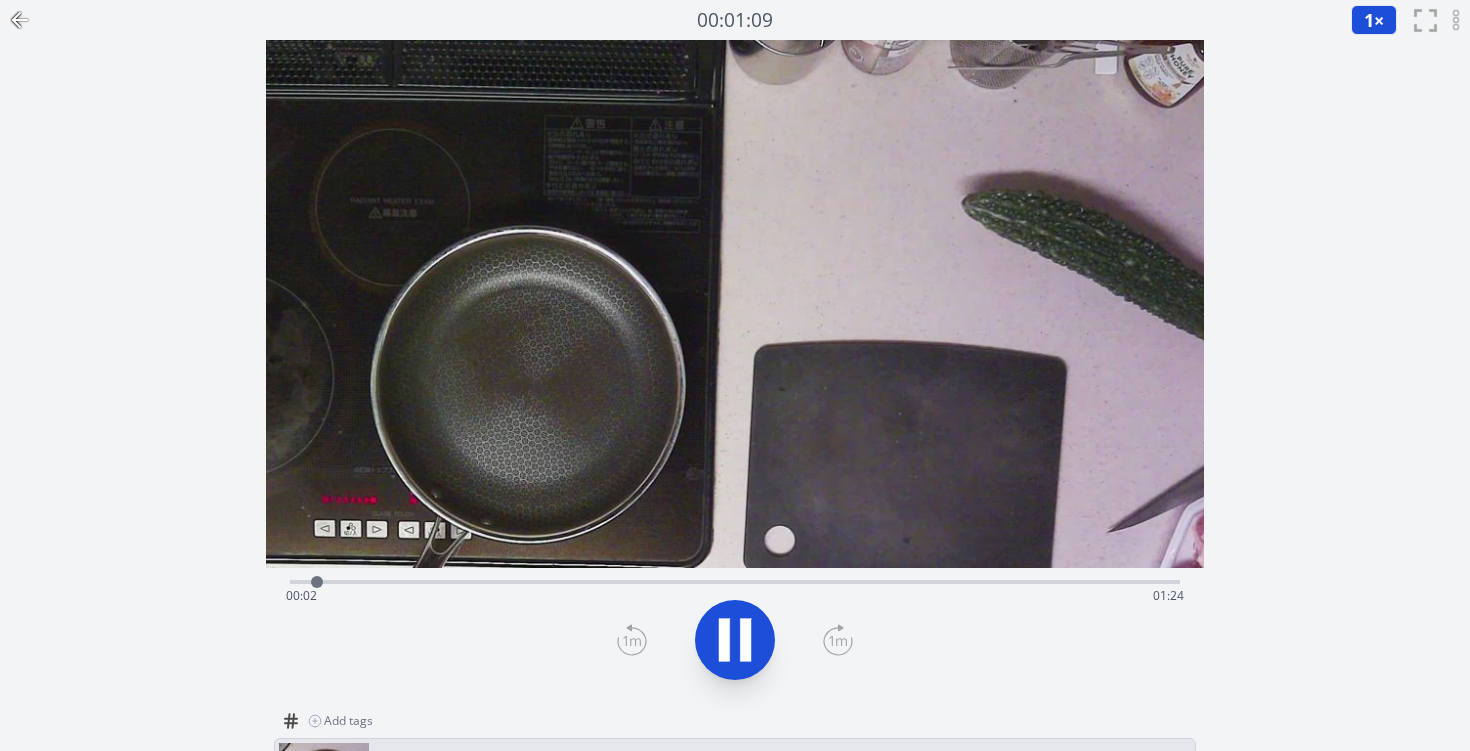 click on "Time elapsed:  00:02
Time remaining:  01:24" at bounding box center (735, 596) 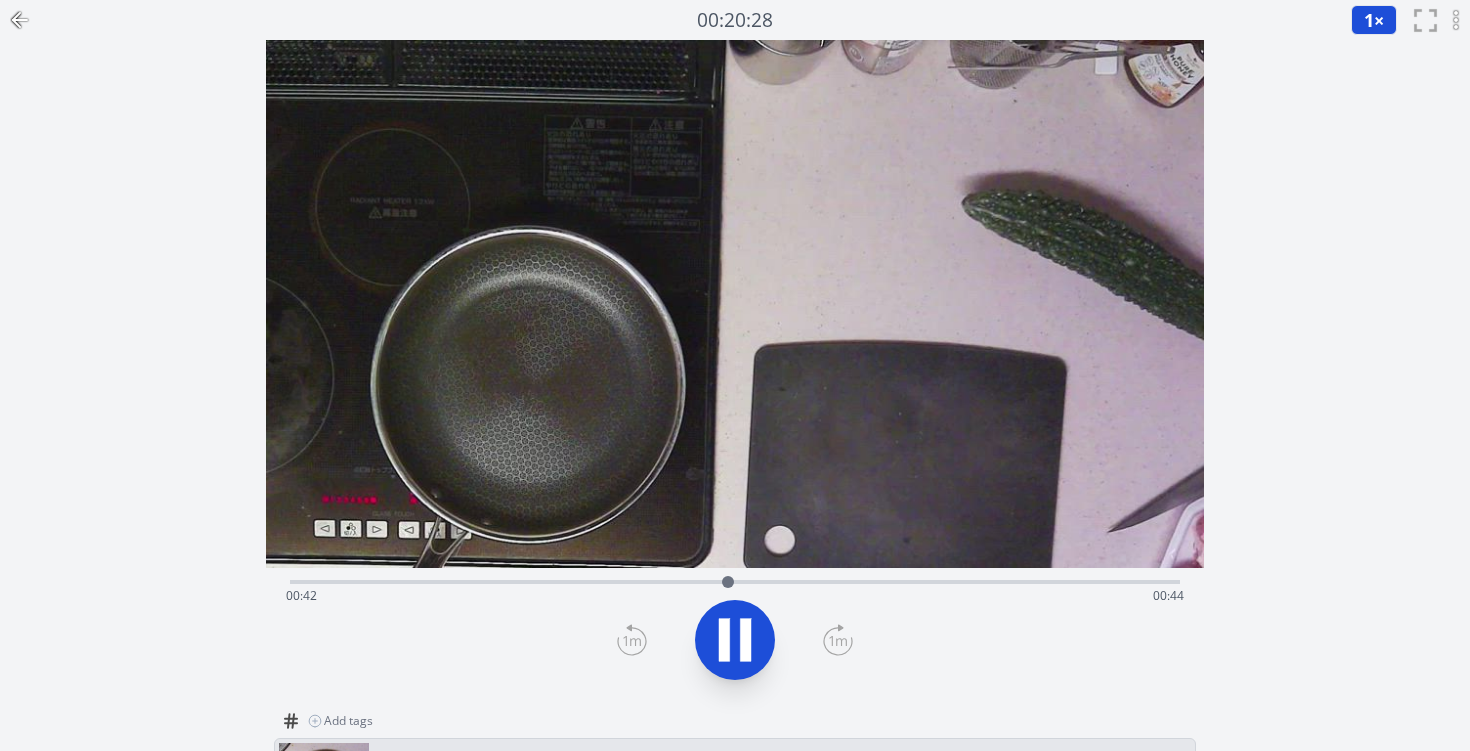click on "Time elapsed:  00:42
Time remaining:  00:44" at bounding box center (735, 596) 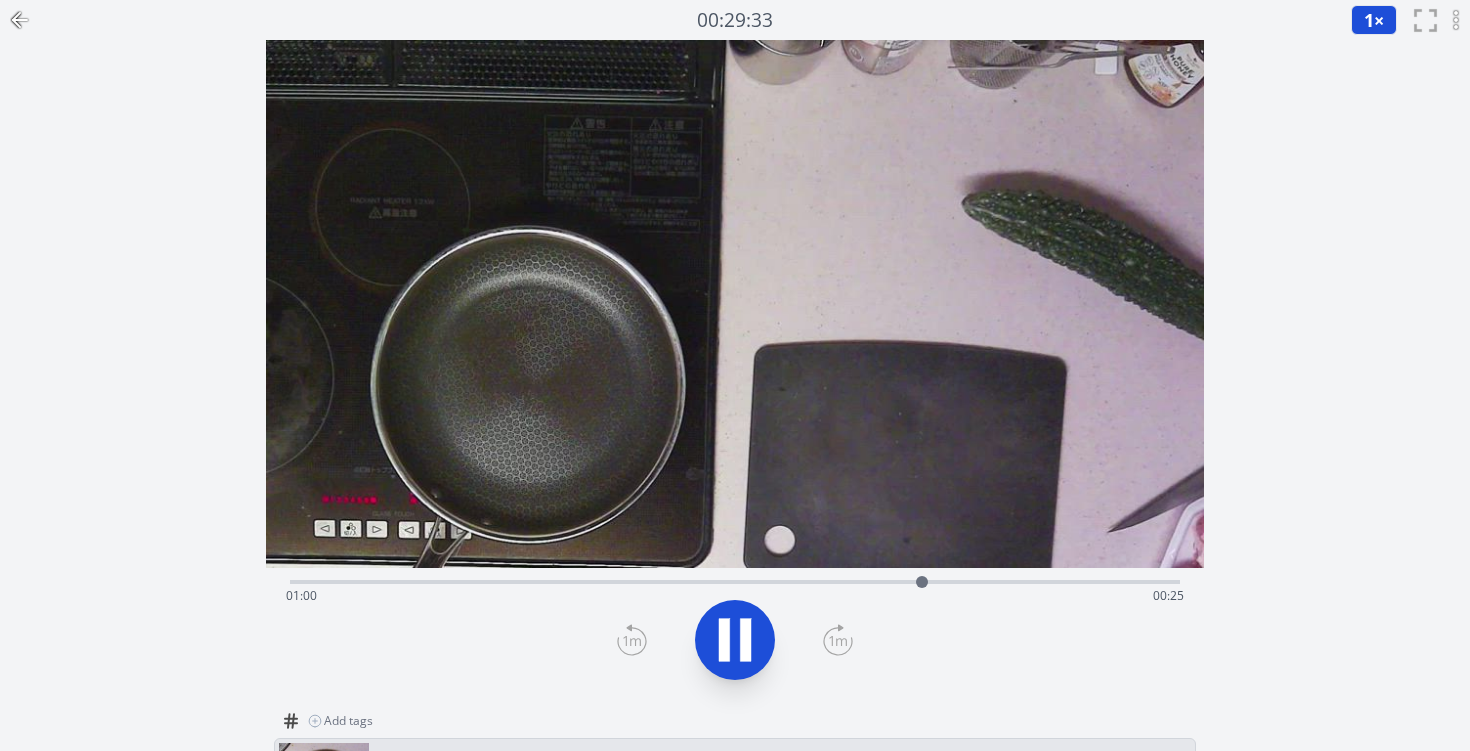 click on "Time elapsed:  01:00
Time remaining:  00:25" at bounding box center [735, 596] 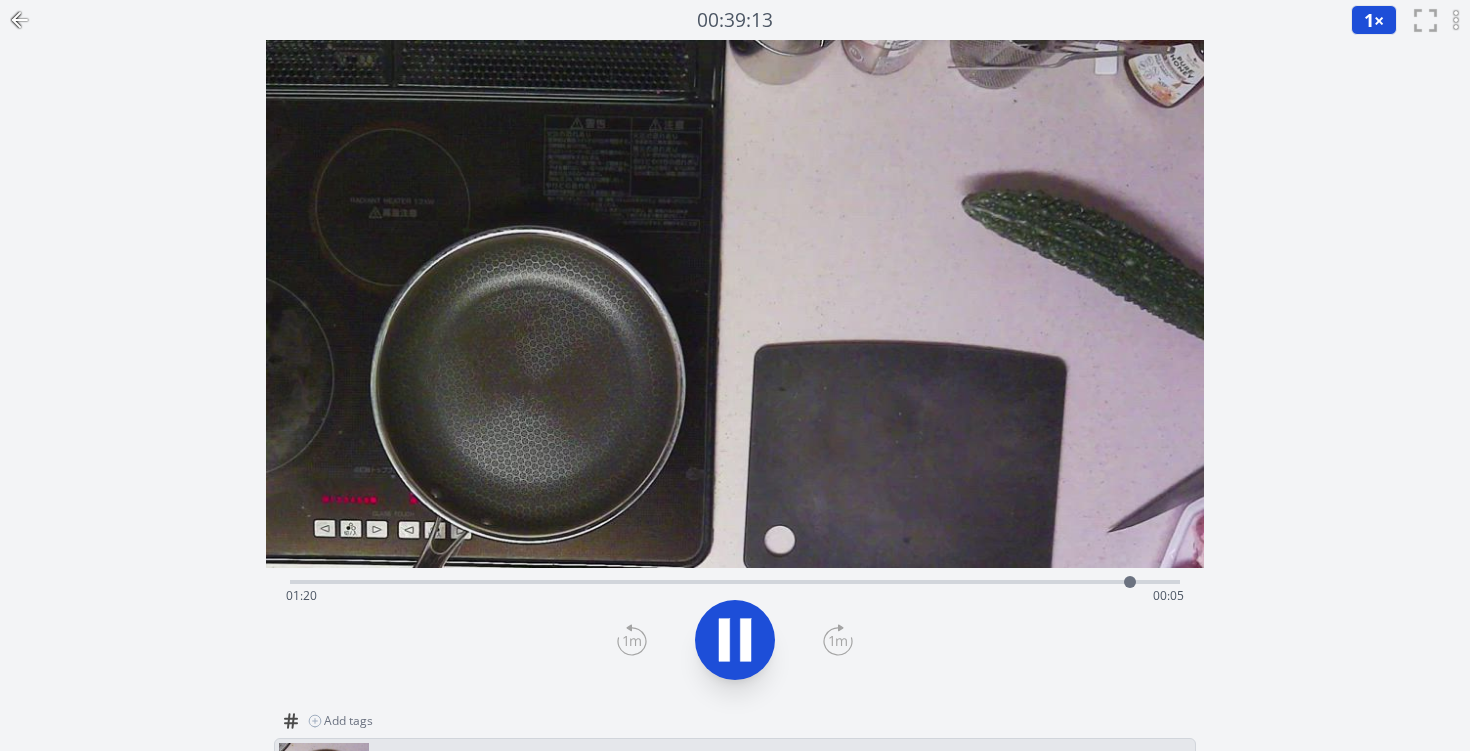 click on "録音を消去しますか？
一度消去したものは元に戻せません。
戻る
消去する
00:39:13 1 × 0.25× 0.5× 1× 1.5× 2×
fullscreen
2つのセッションをアーカイブする" at bounding box center (735, 596) 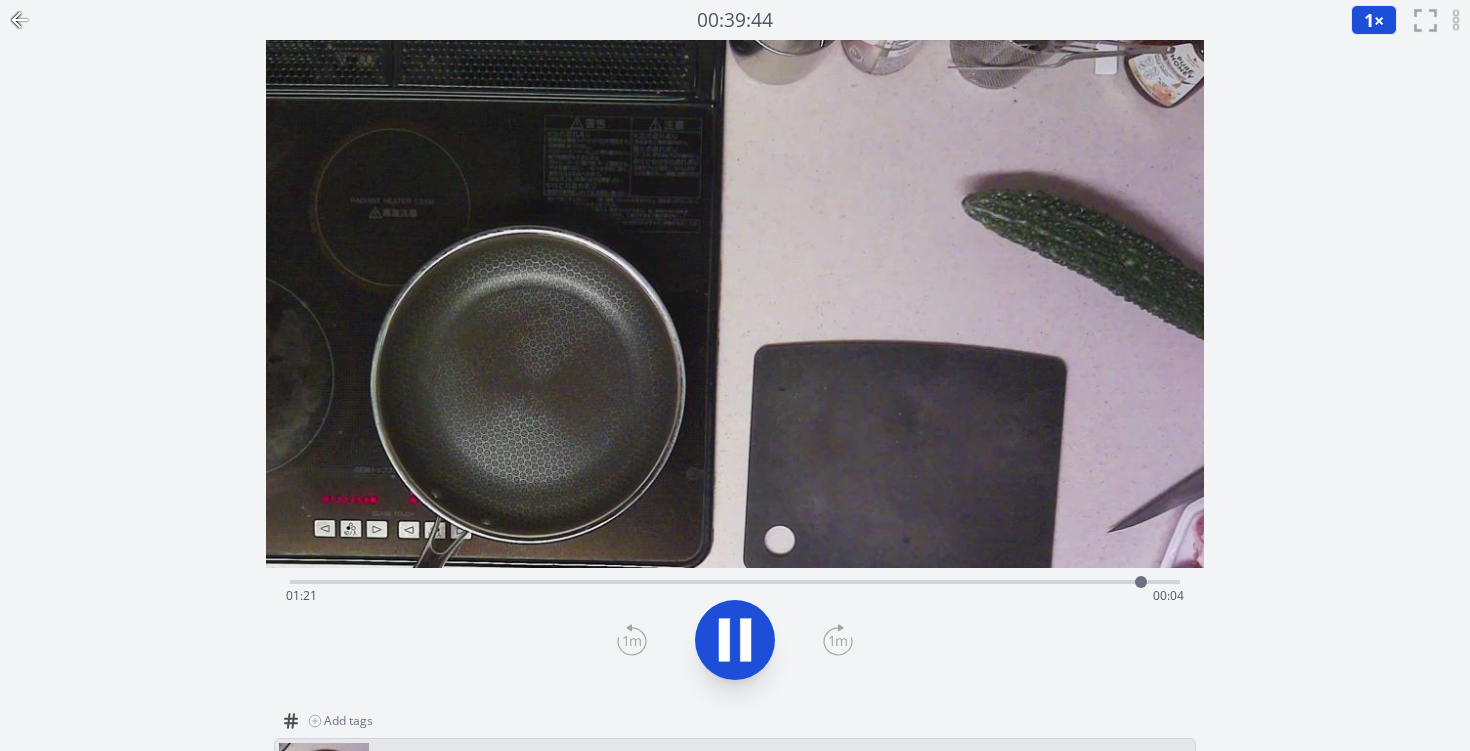 click 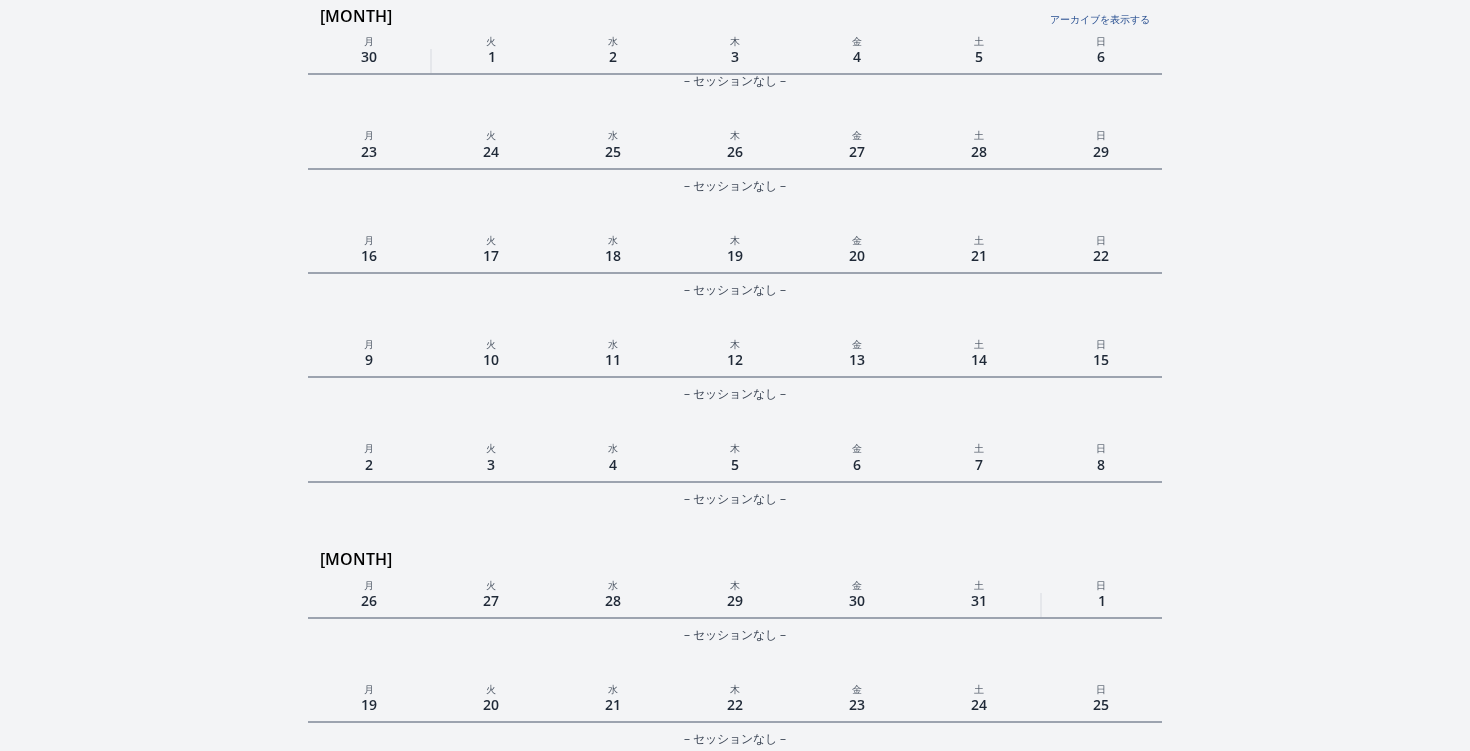 scroll, scrollTop: 0, scrollLeft: 0, axis: both 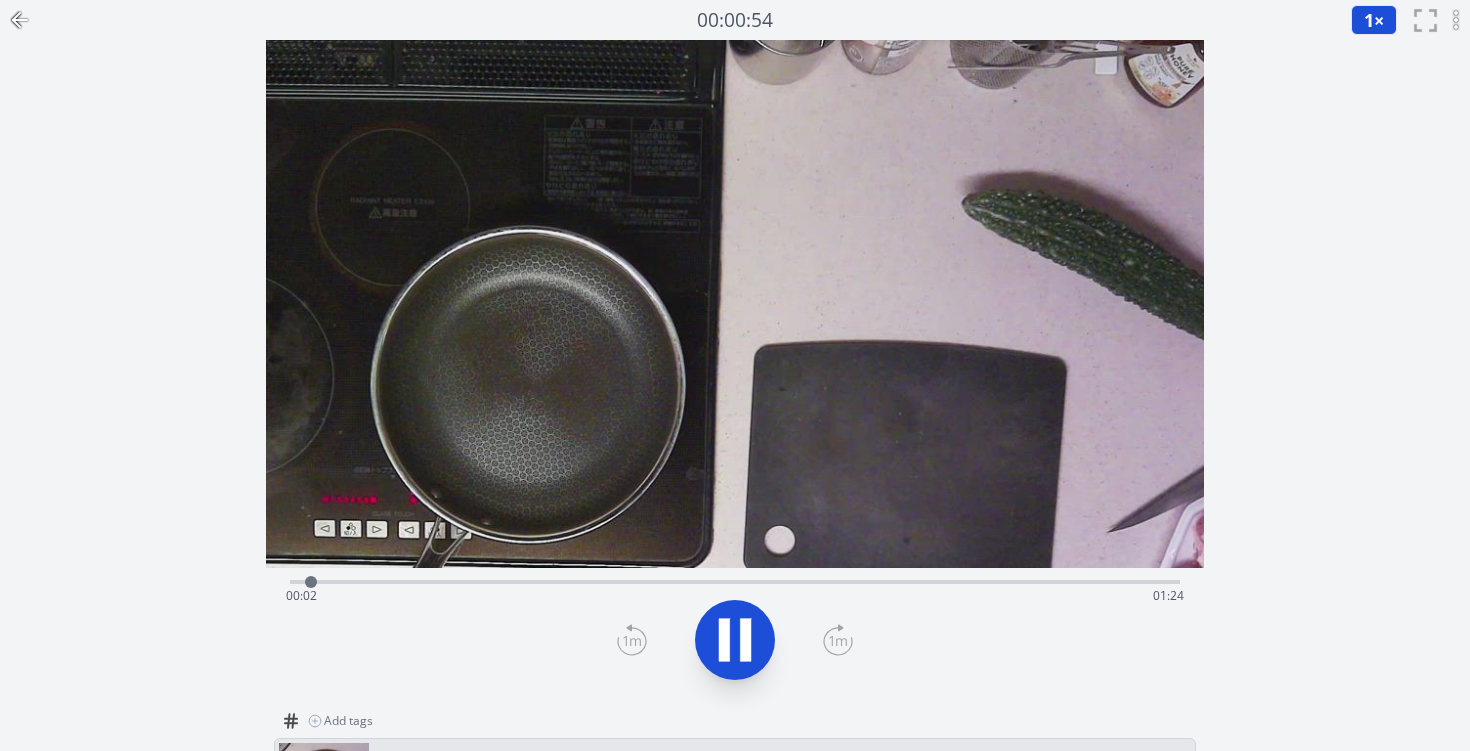 click 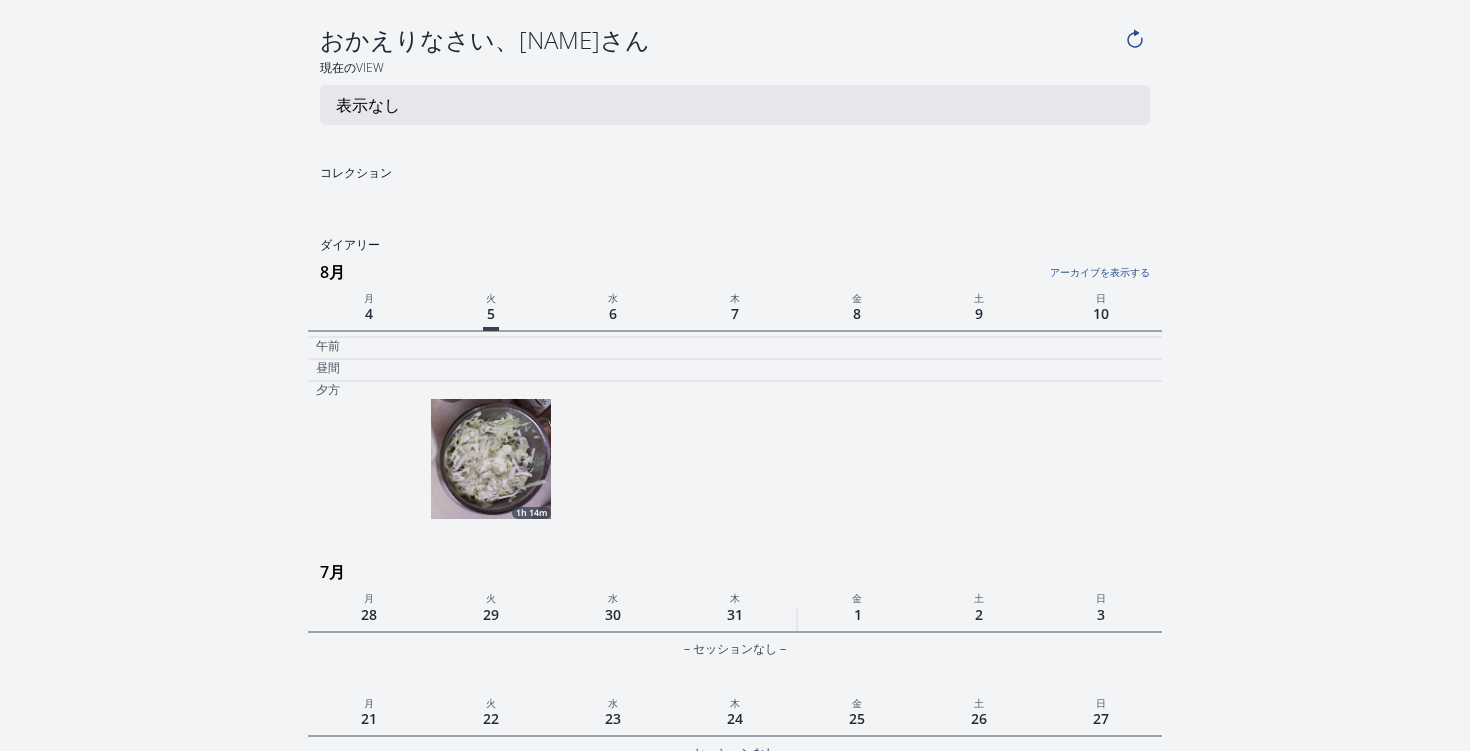 click at bounding box center (491, 459) 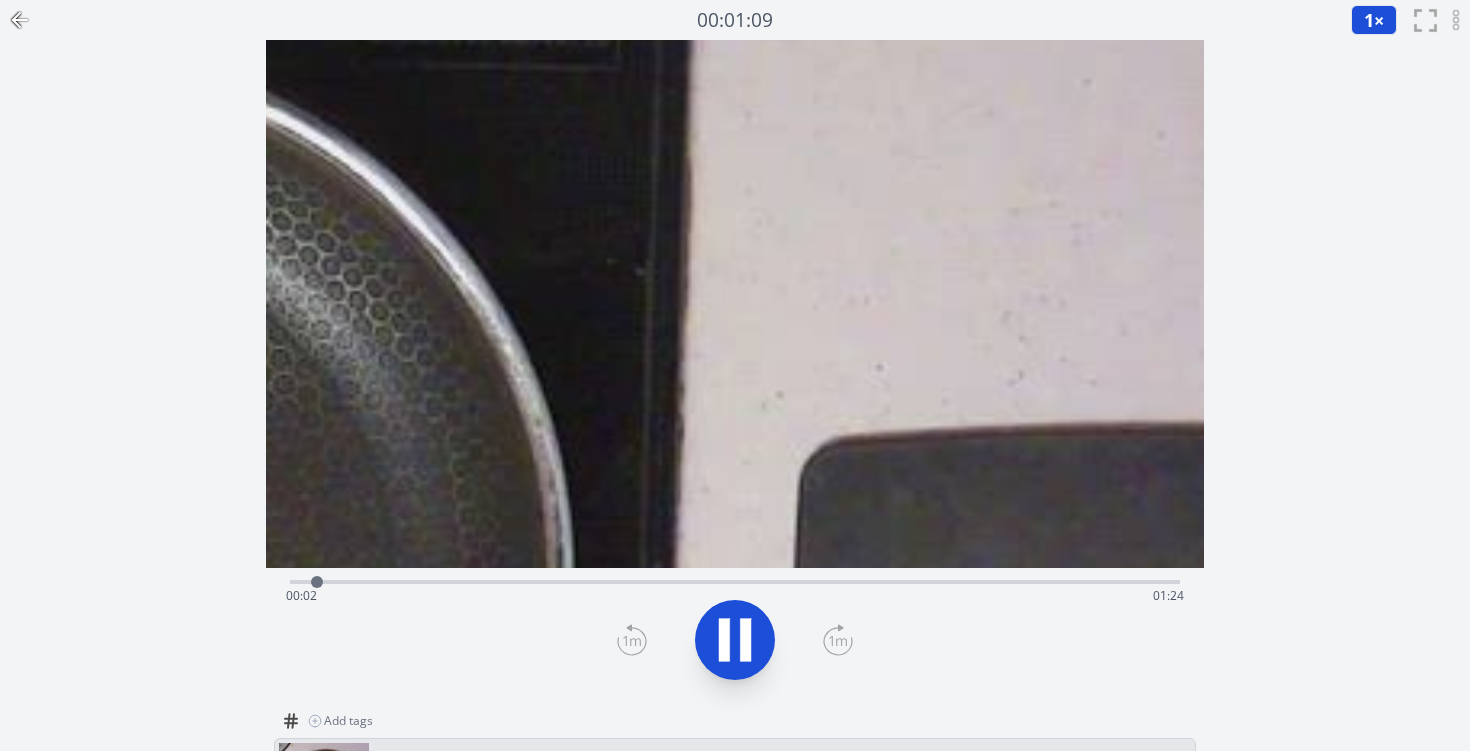 click on "録音を消去しますか？
一度消去したものは元に戻せません。
戻る
消去する
00:01:09 1 × 0.25× 0.5× 1× 1.5× 2×
fullscreen
2つのセッションをアーカイブする" at bounding box center (735, 596) 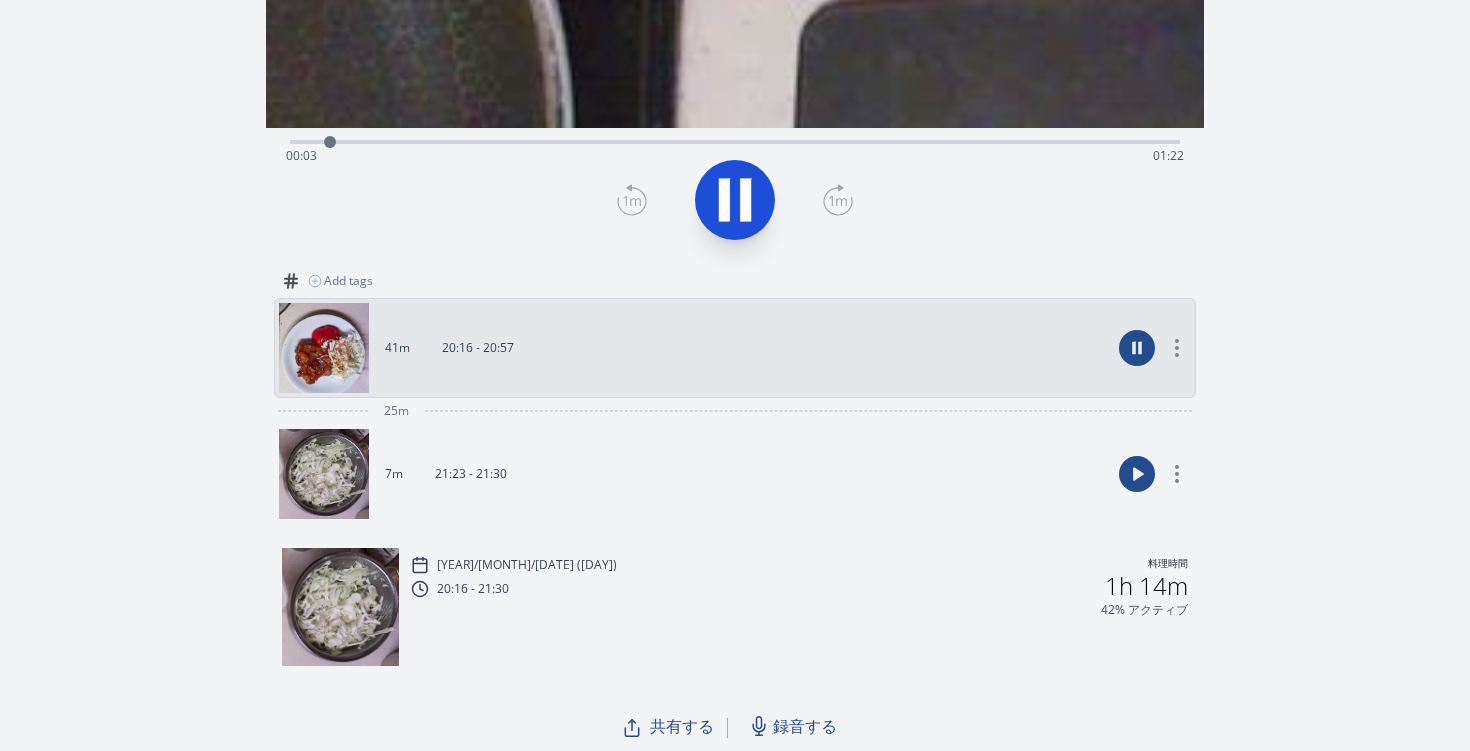 scroll, scrollTop: 435, scrollLeft: 0, axis: vertical 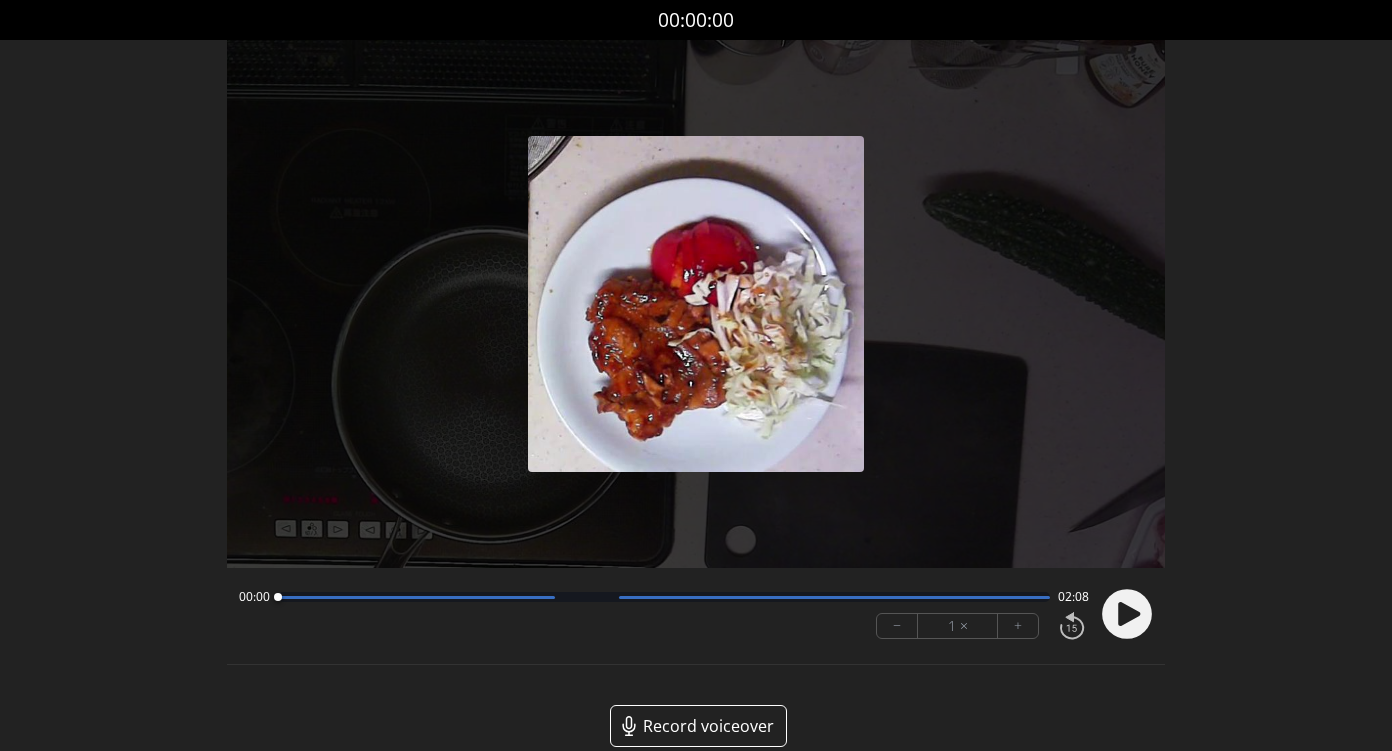 click 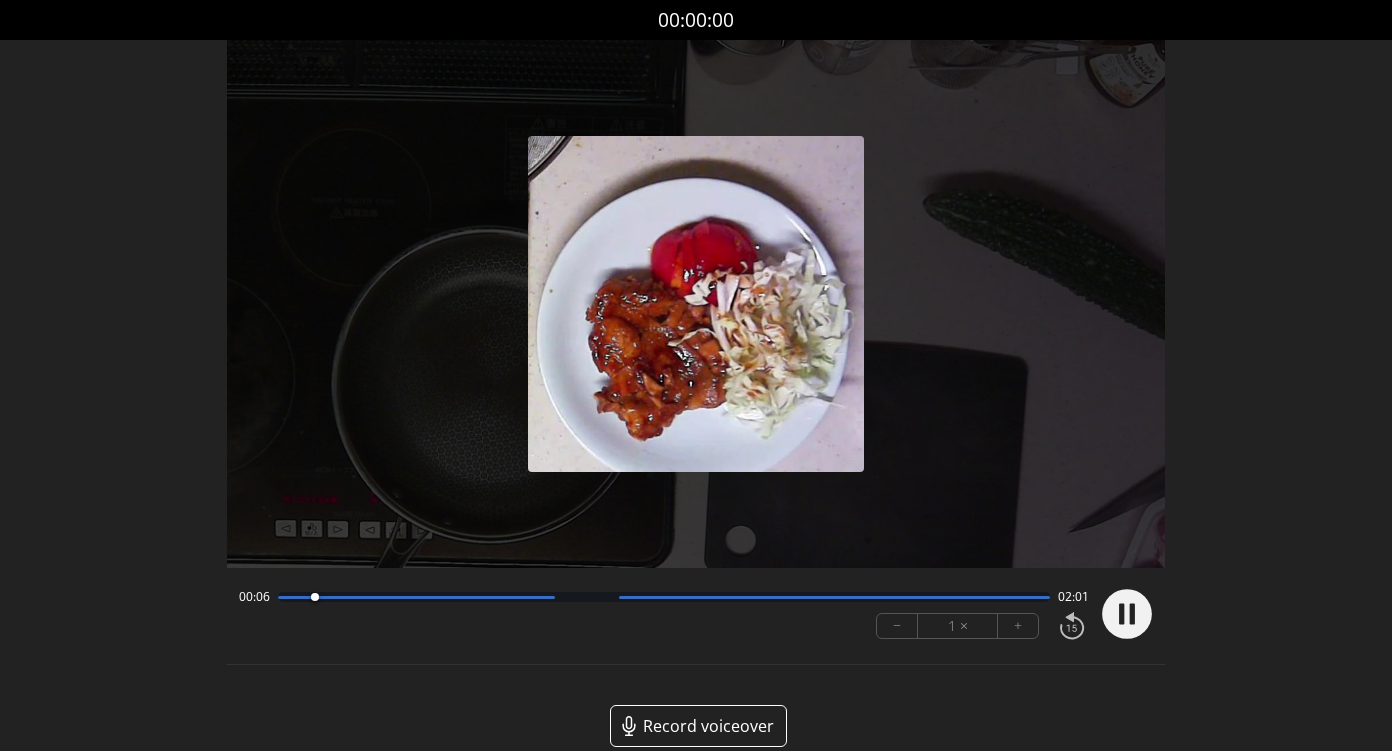 click on "00:06
02:01" at bounding box center [664, 597] 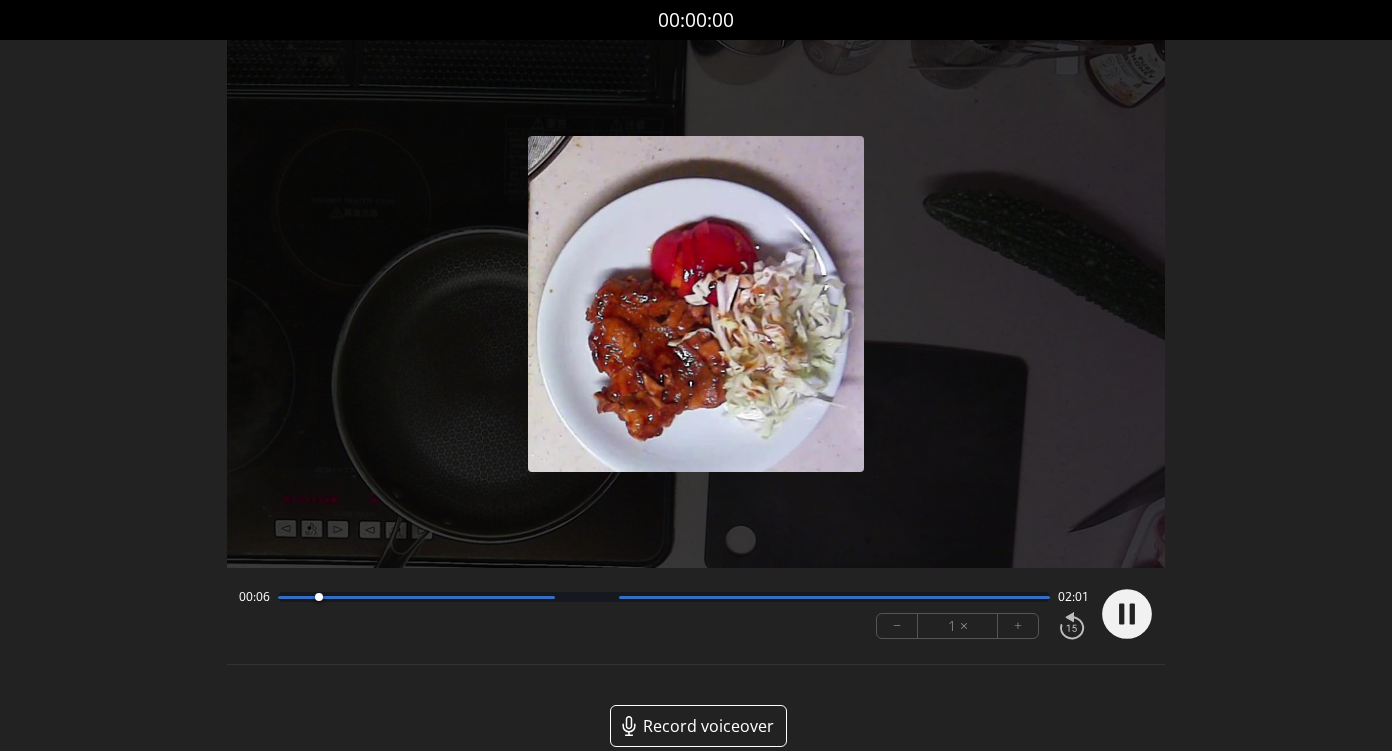 click at bounding box center (416, 597) 